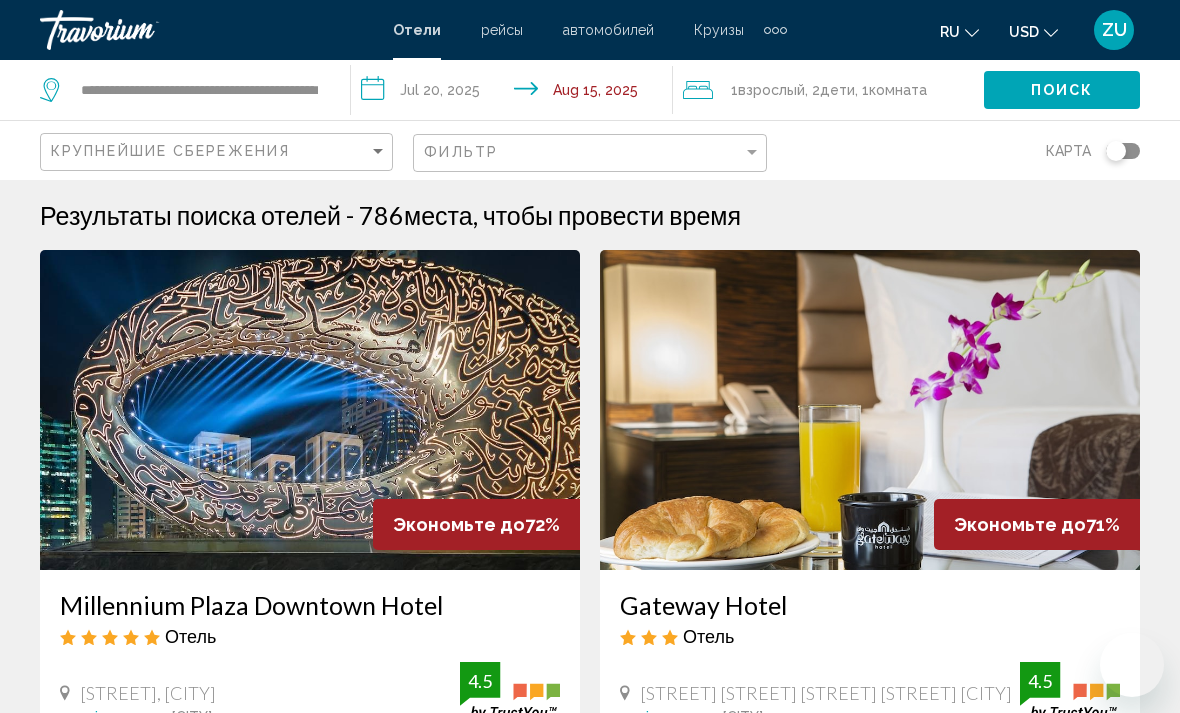 scroll, scrollTop: 1058, scrollLeft: 0, axis: vertical 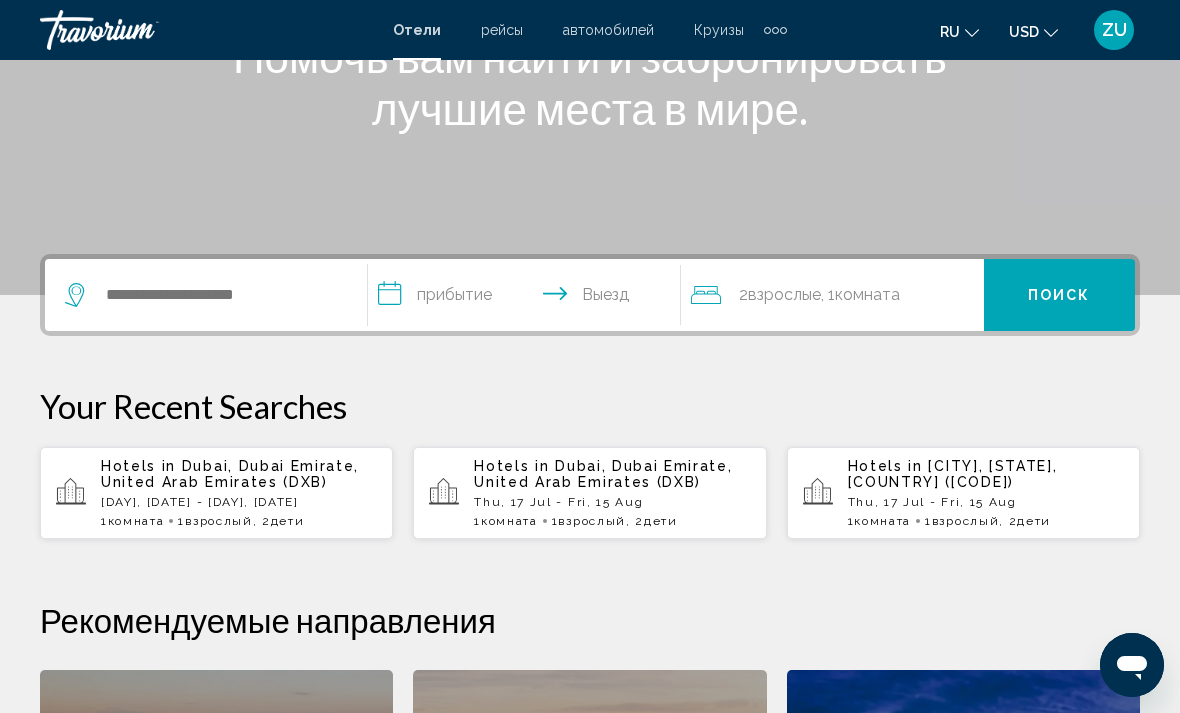 click on "Hotels in    [CITY], [CITY] [COUNTRY]  [DAY], [DATE] - [DAY], [DATE]  1  Комната номера 1  Взрослый Взрослые , 2  Ребенок Дети" at bounding box center (239, 493) 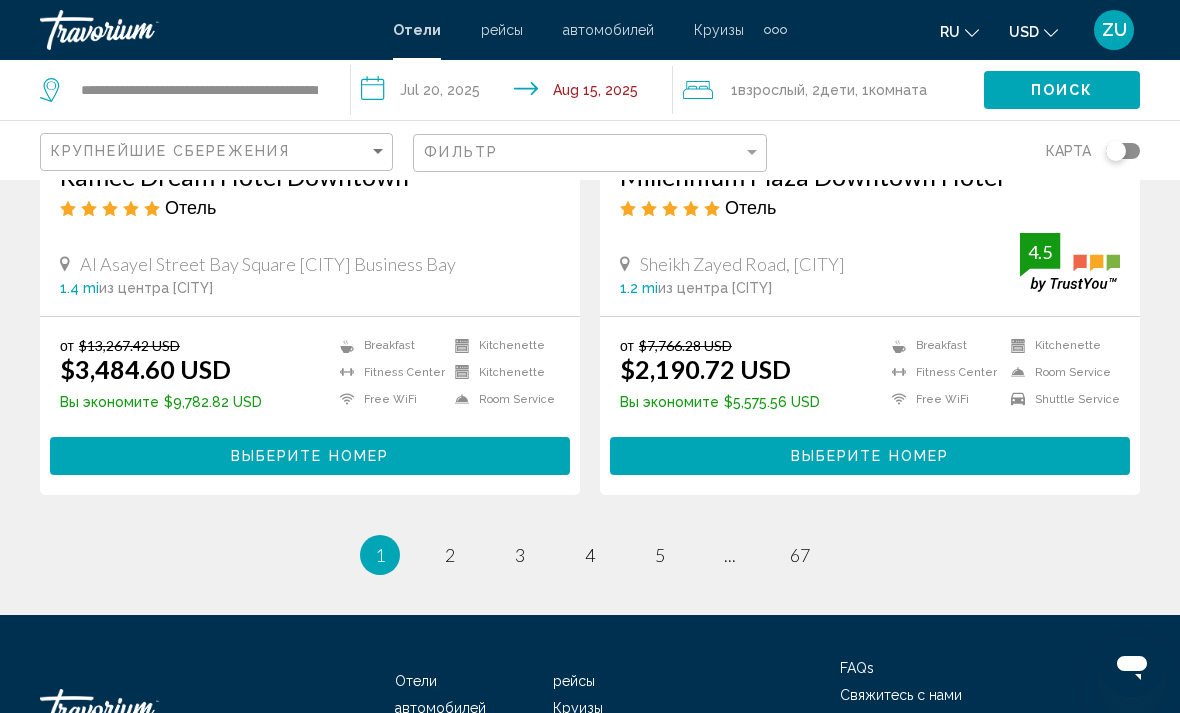 scroll, scrollTop: 3965, scrollLeft: 0, axis: vertical 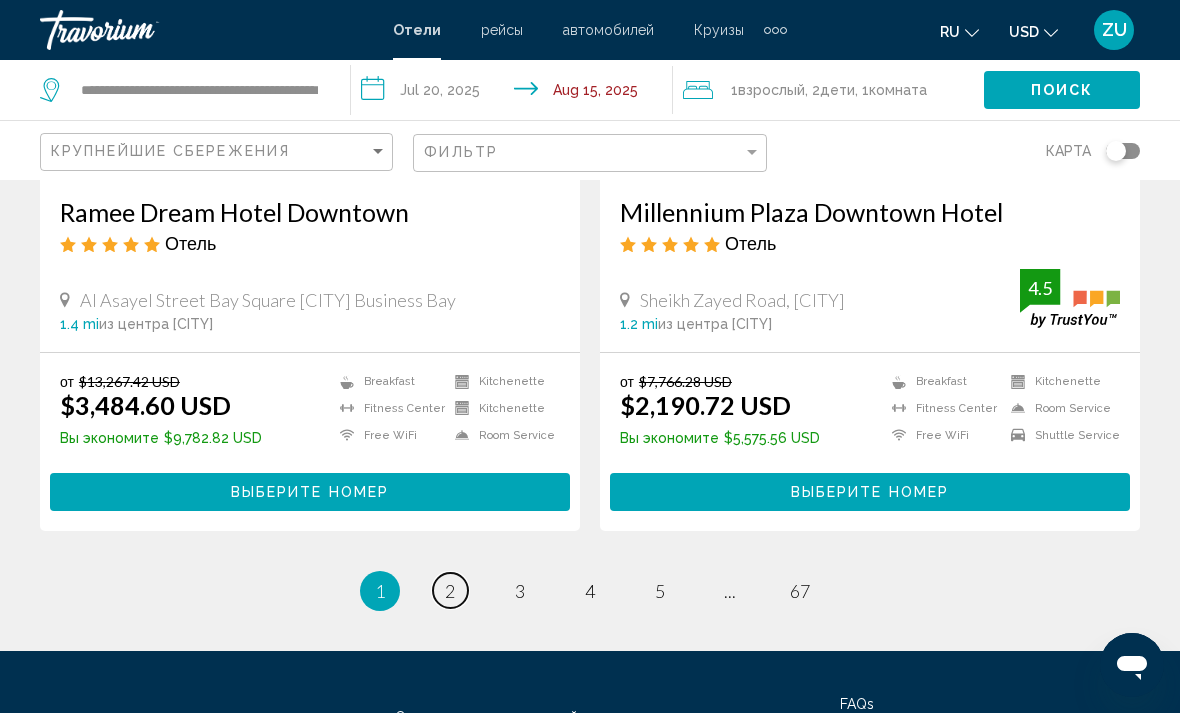 click on "2" at bounding box center (450, 591) 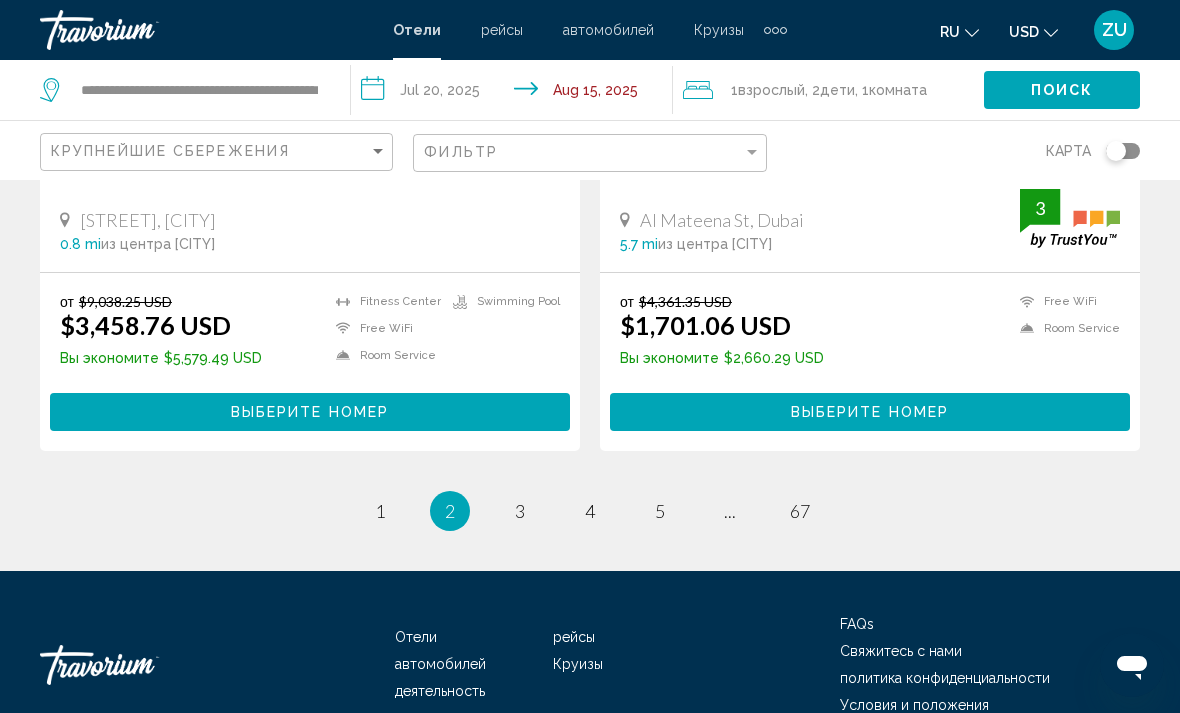 scroll, scrollTop: 4083, scrollLeft: 0, axis: vertical 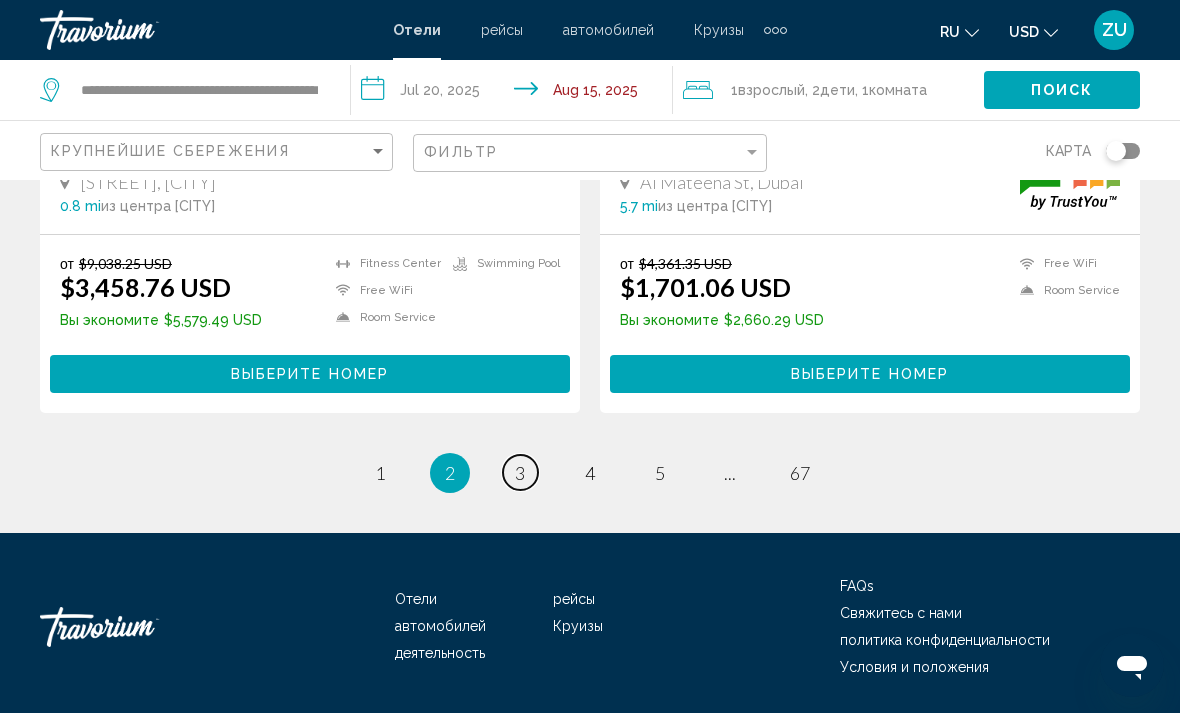 click on "3" at bounding box center [520, 473] 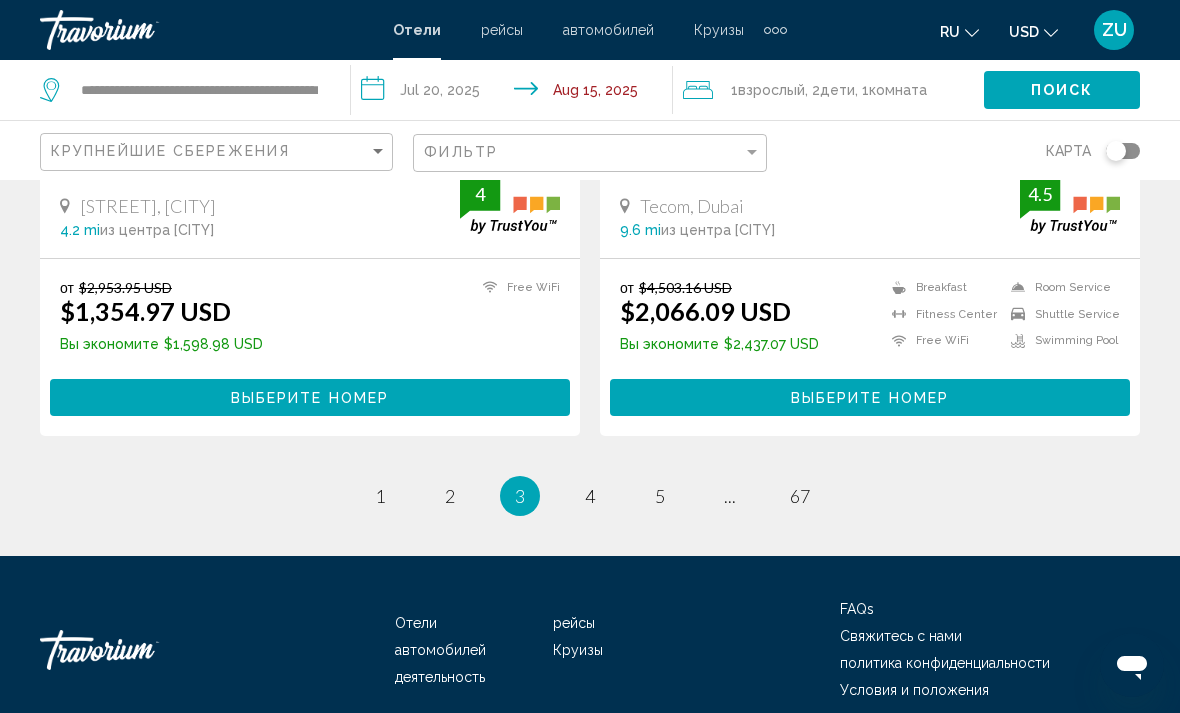 scroll, scrollTop: 4083, scrollLeft: 0, axis: vertical 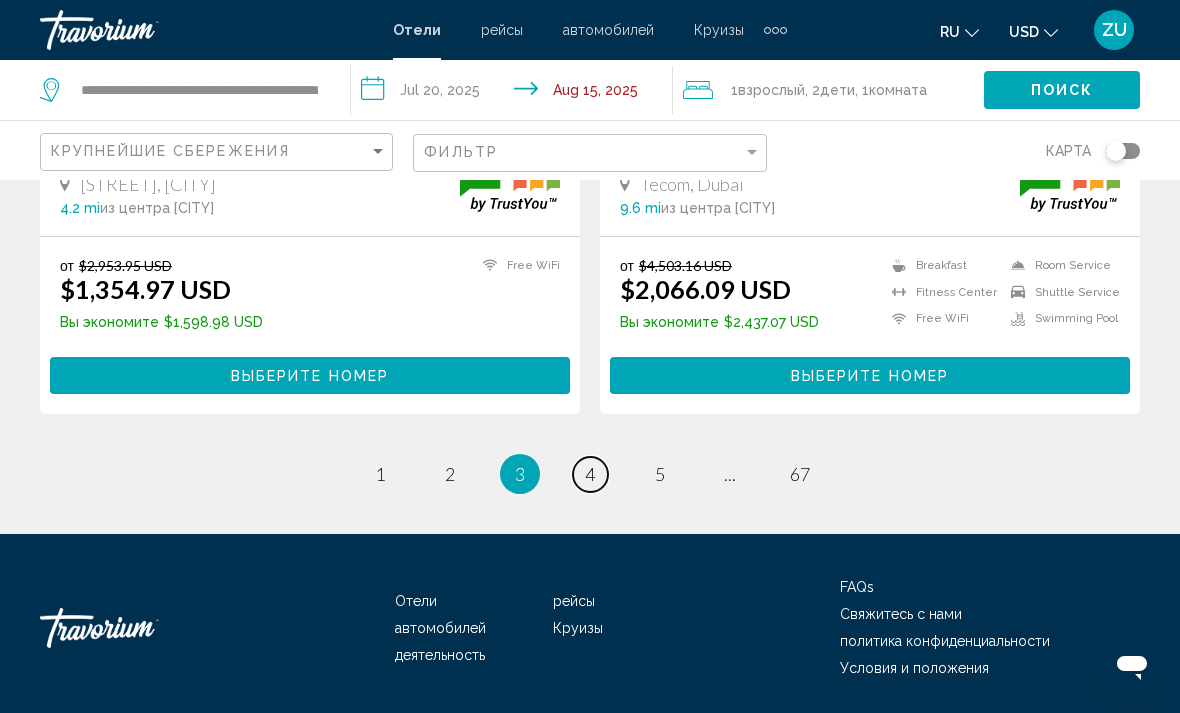 click on "4" at bounding box center [590, 474] 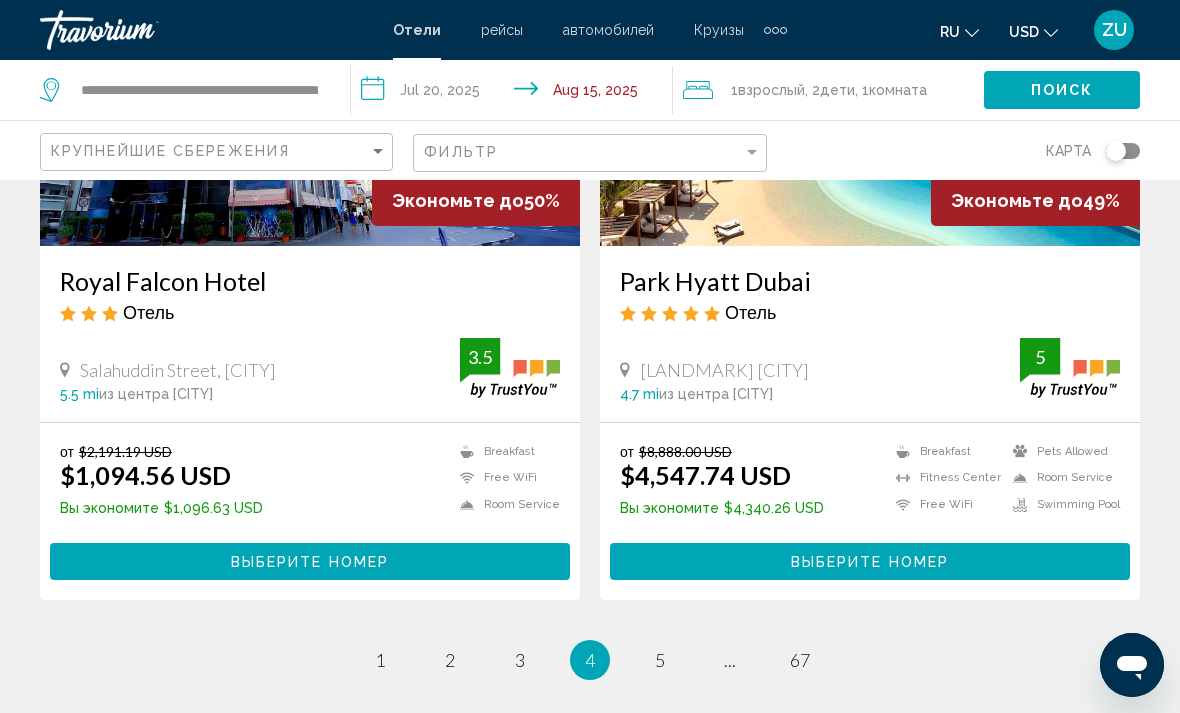 scroll, scrollTop: 3945, scrollLeft: 0, axis: vertical 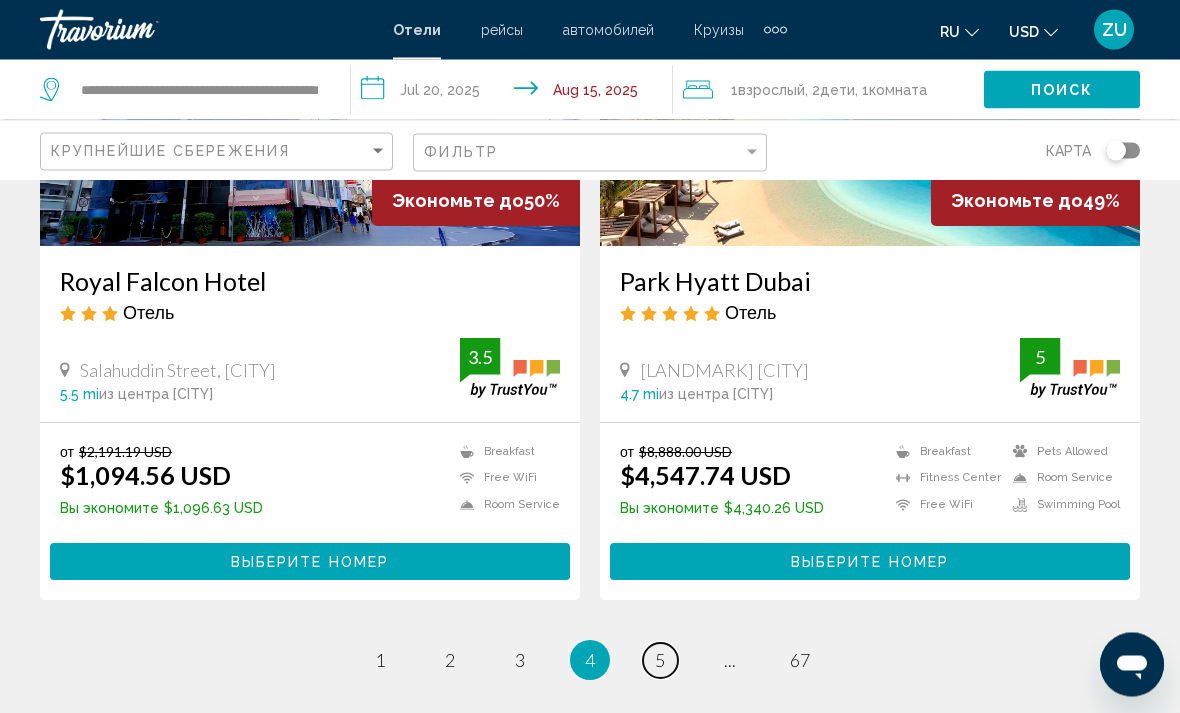 click on "5" at bounding box center [660, 661] 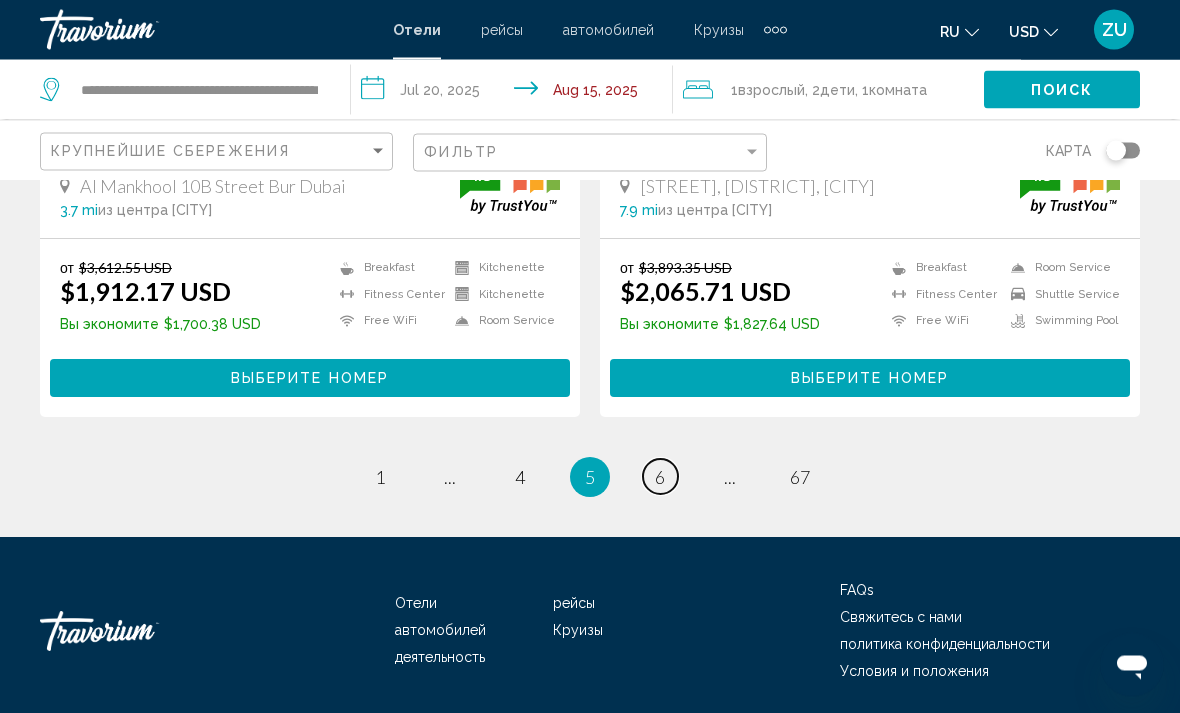 scroll, scrollTop: 4080, scrollLeft: 0, axis: vertical 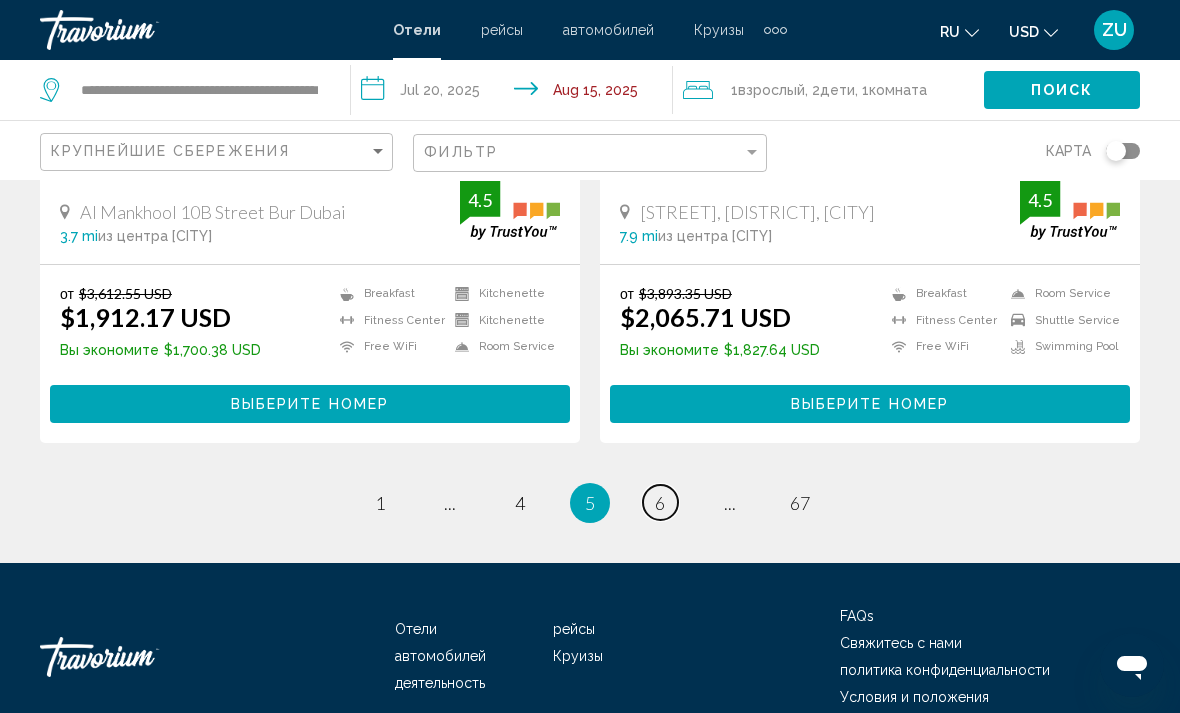 click on "6" at bounding box center [660, 503] 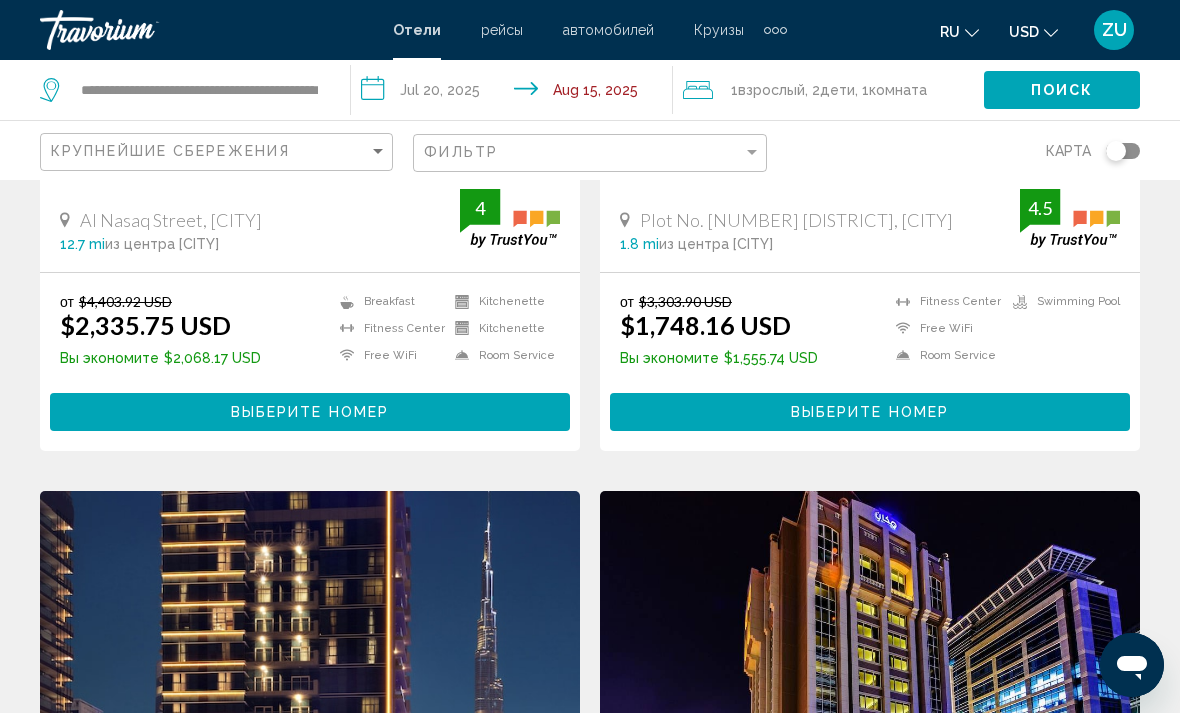 scroll, scrollTop: 0, scrollLeft: 0, axis: both 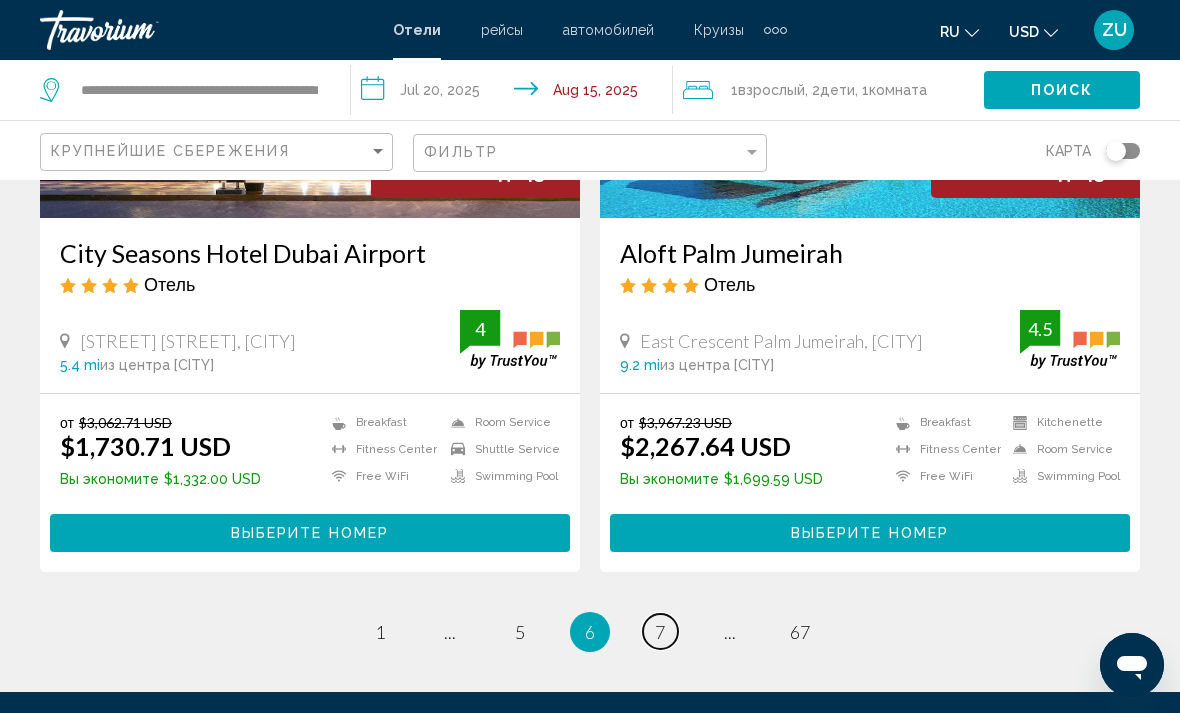 click on "7" at bounding box center [660, 632] 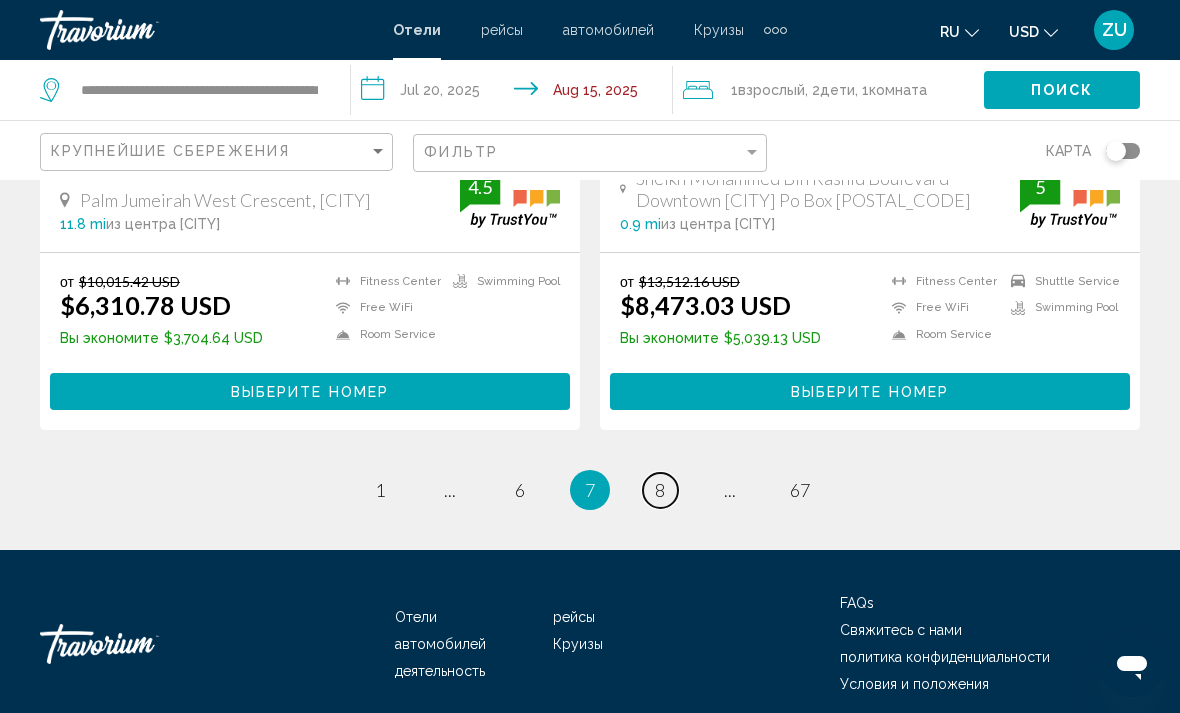 scroll, scrollTop: 4085, scrollLeft: 0, axis: vertical 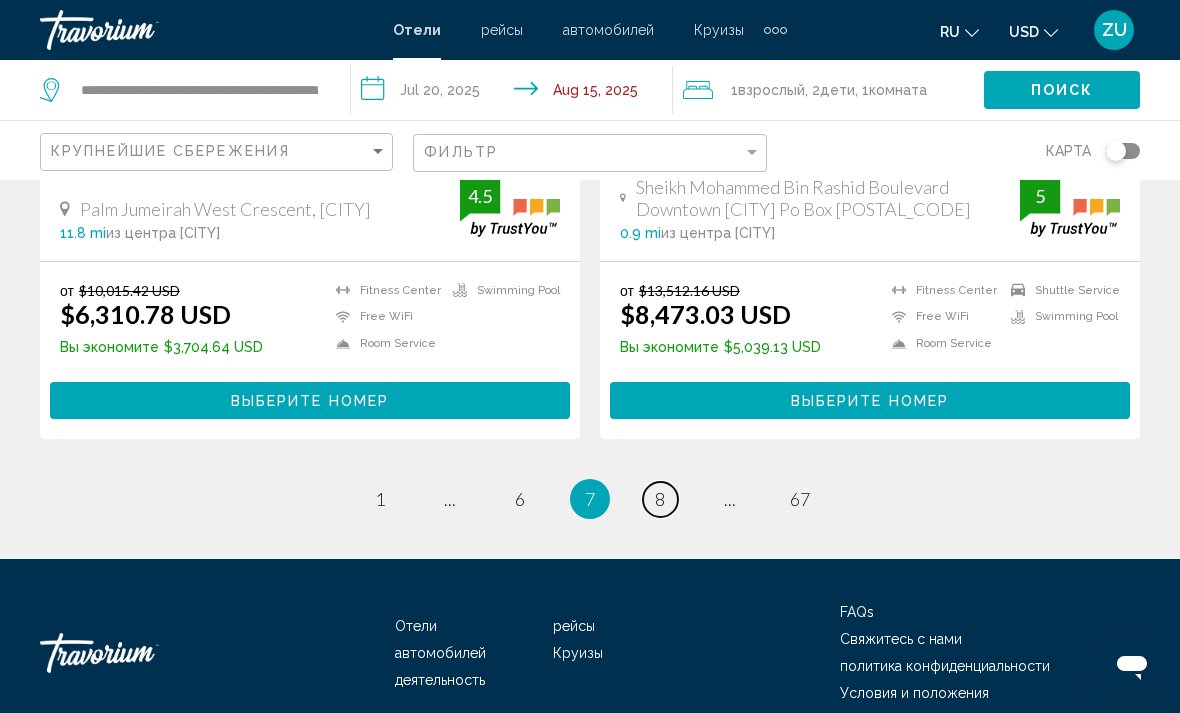 click on "8" at bounding box center [660, 499] 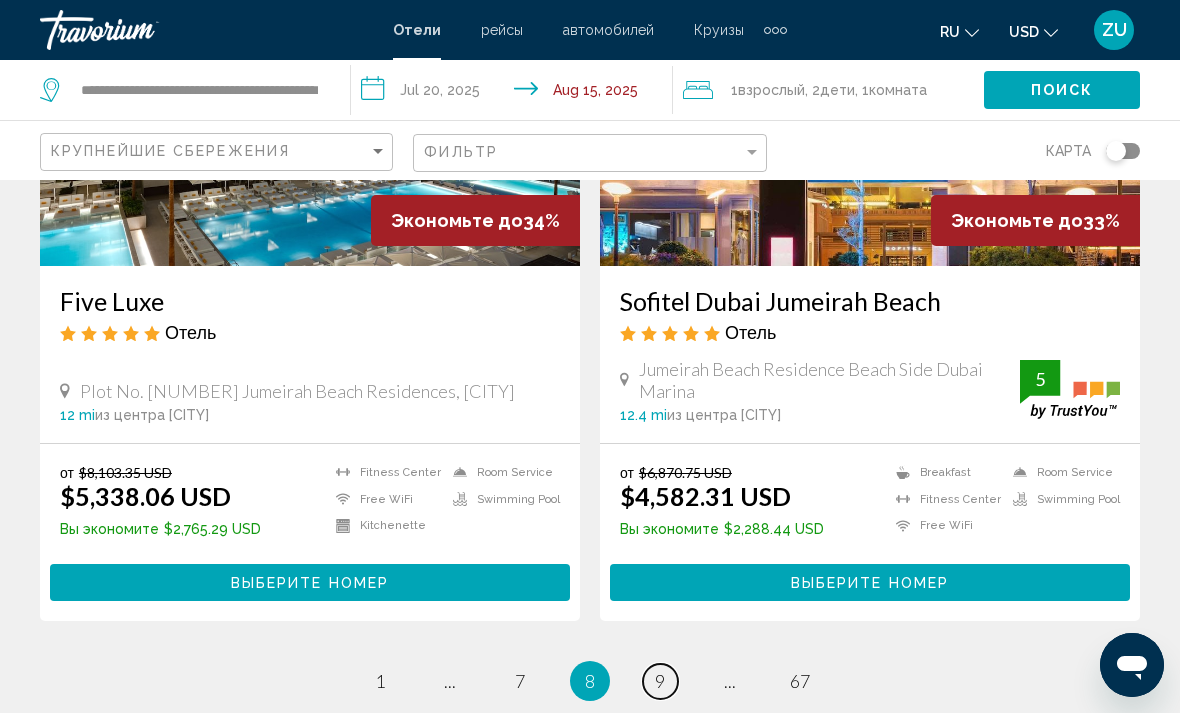 scroll, scrollTop: 3936, scrollLeft: 0, axis: vertical 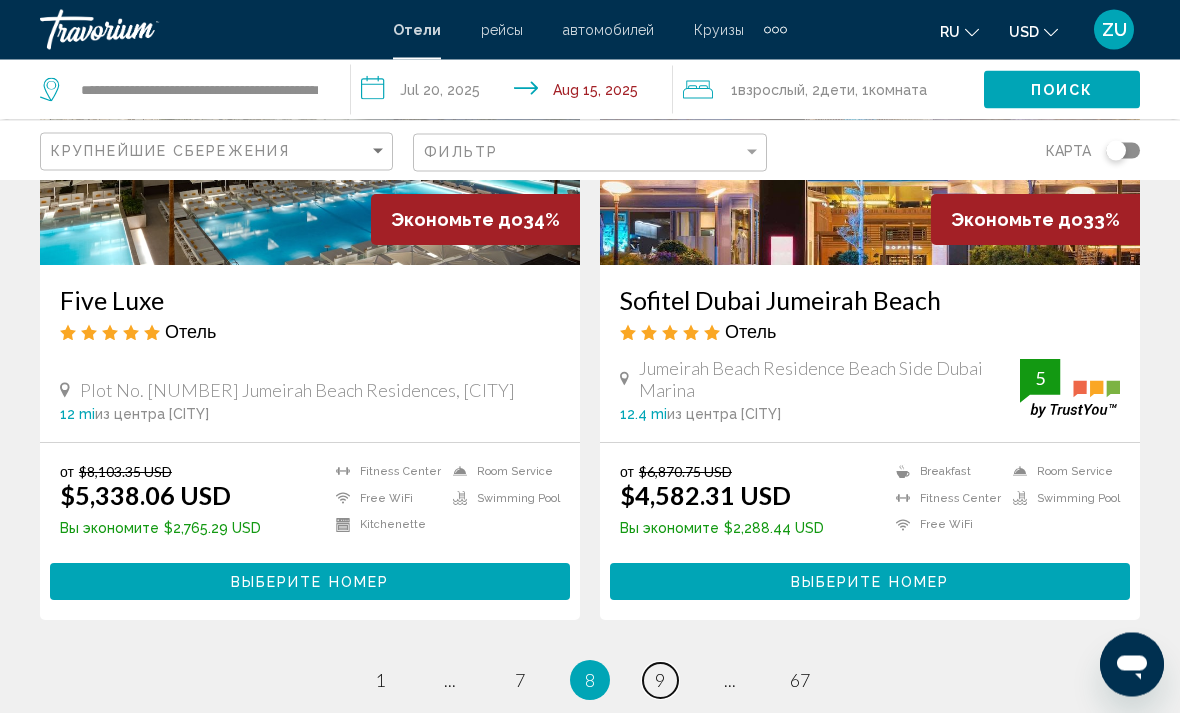 click on "page  9" at bounding box center (660, 681) 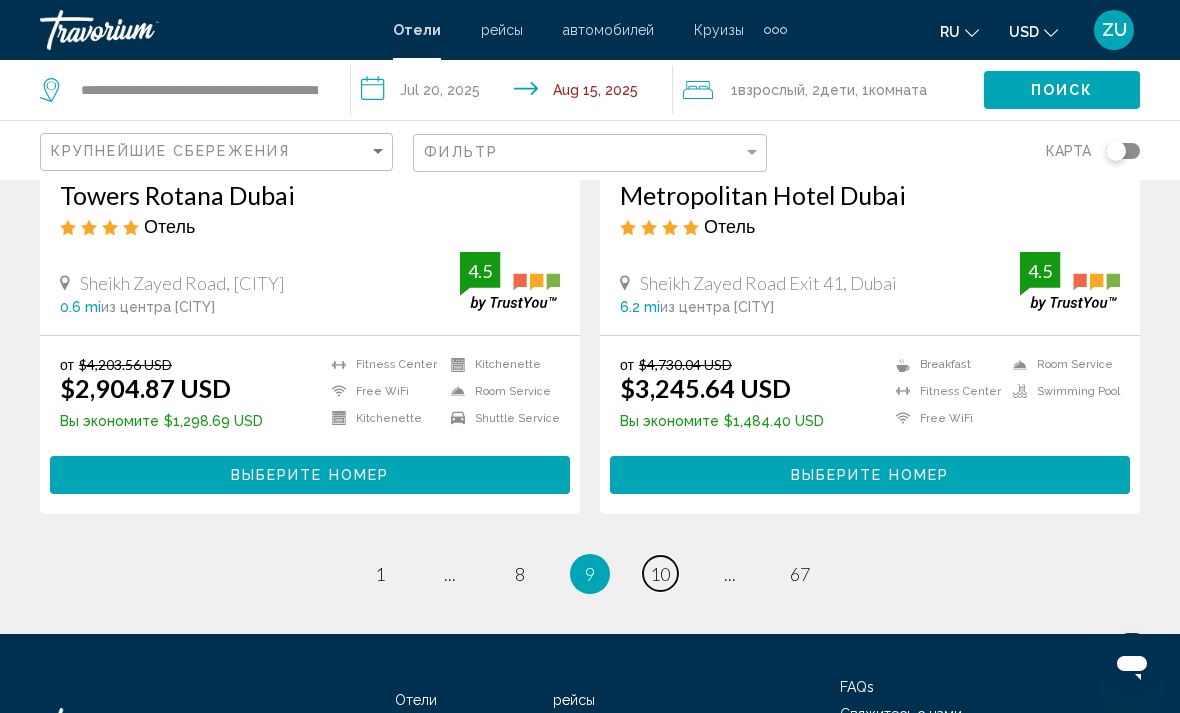 scroll, scrollTop: 3969, scrollLeft: 0, axis: vertical 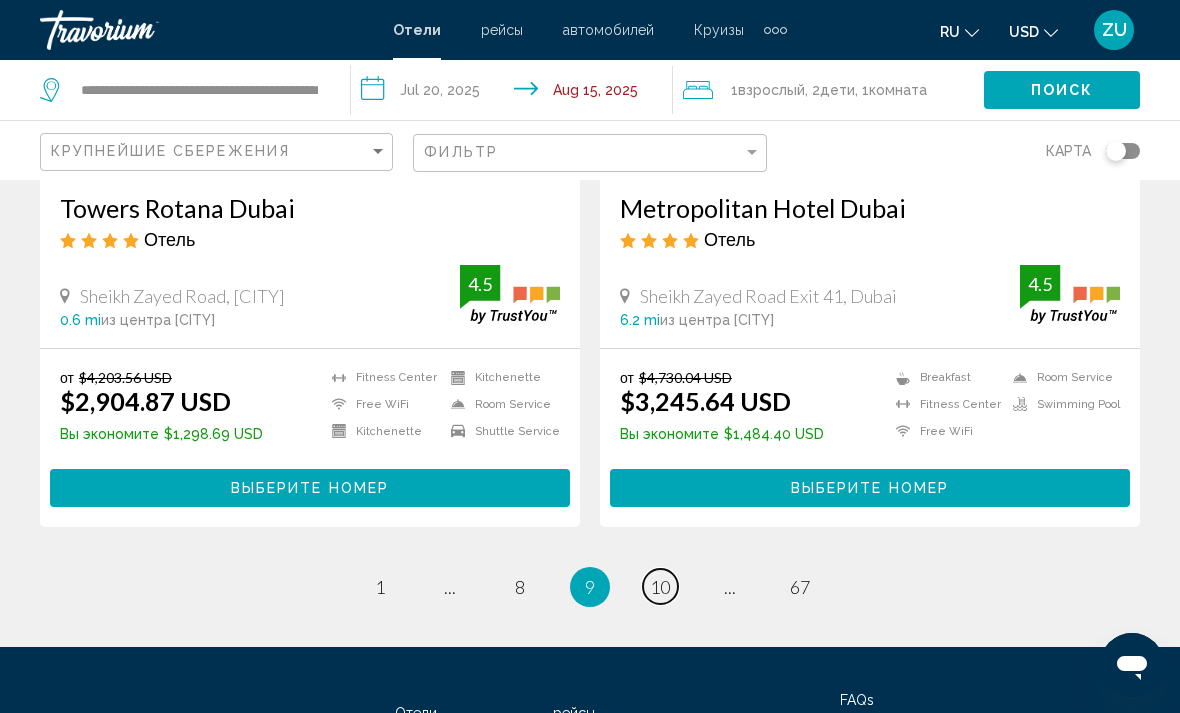 click on "10" at bounding box center [660, 587] 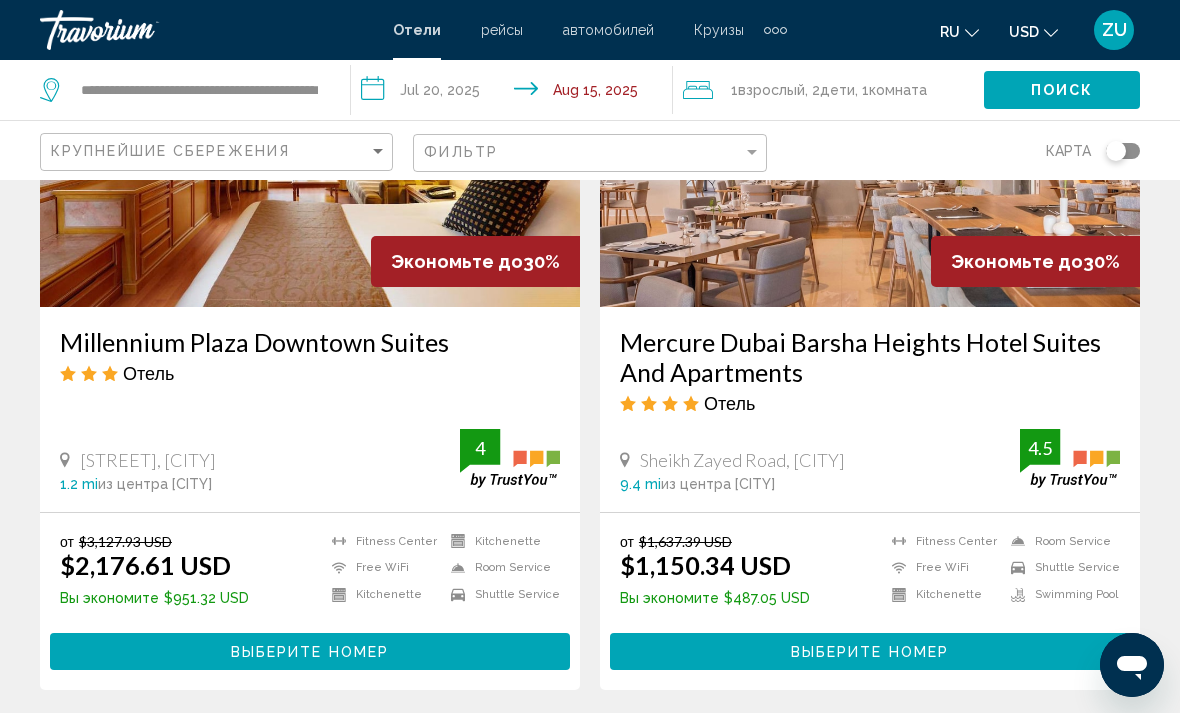 scroll, scrollTop: 1720, scrollLeft: 0, axis: vertical 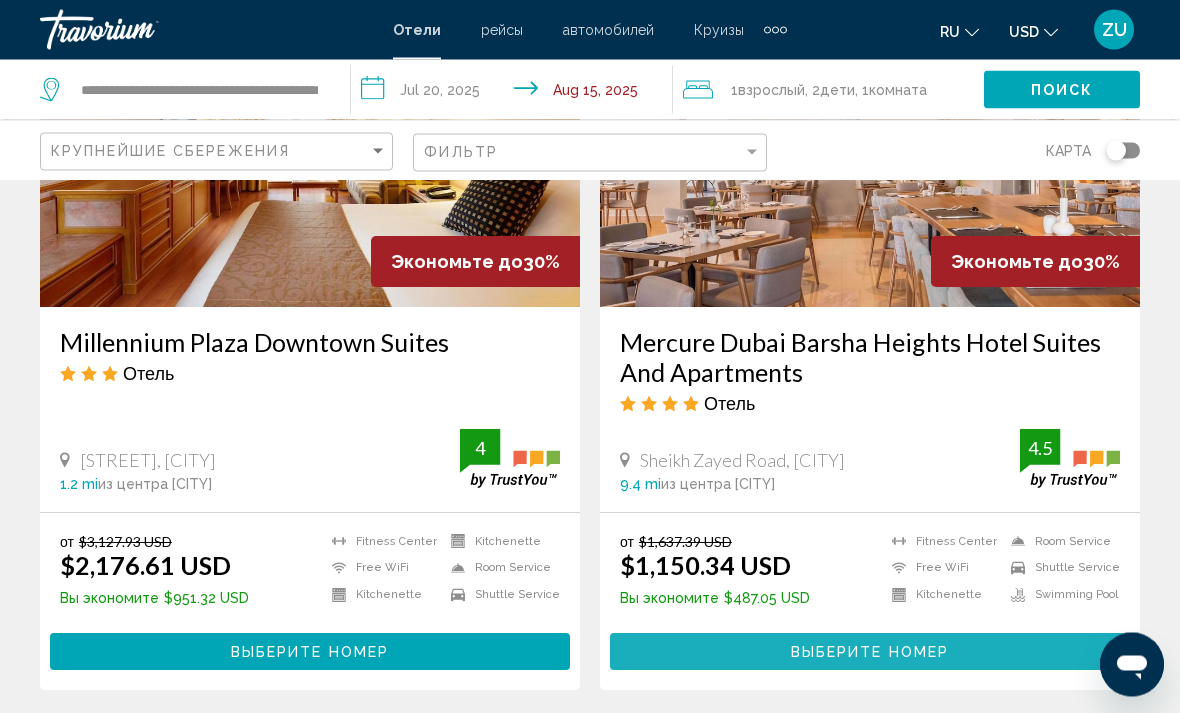 click on "Выберите номер" at bounding box center [870, 653] 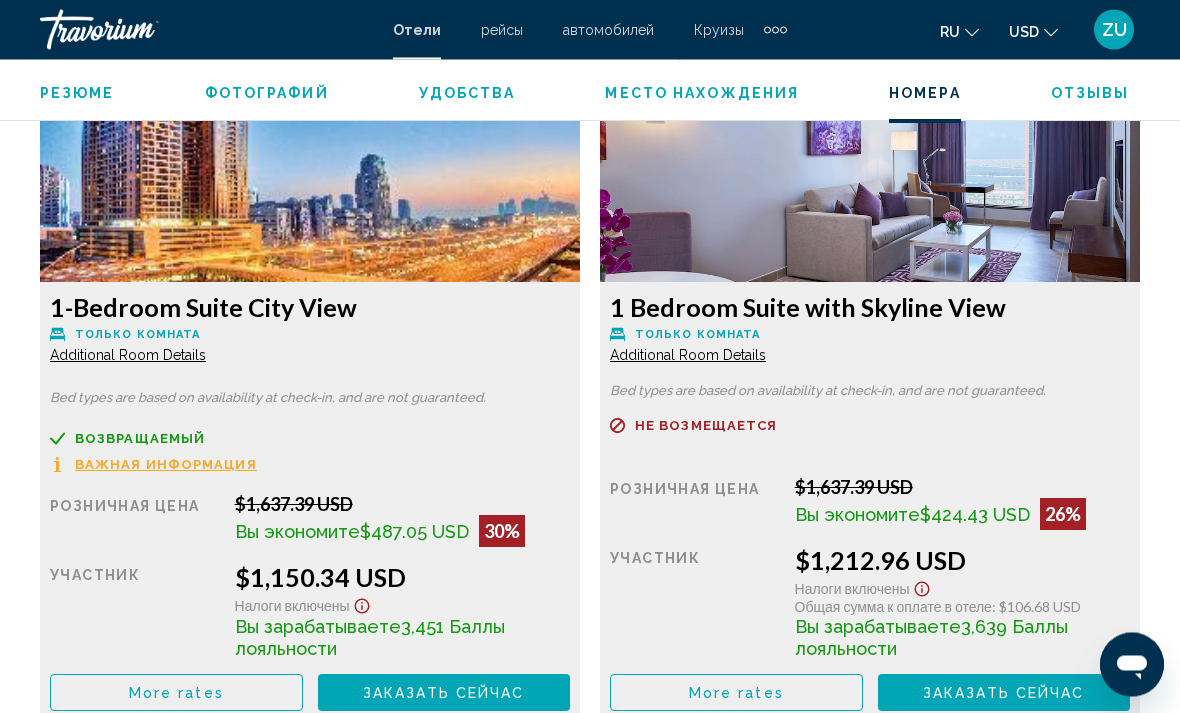 scroll, scrollTop: 3106, scrollLeft: 0, axis: vertical 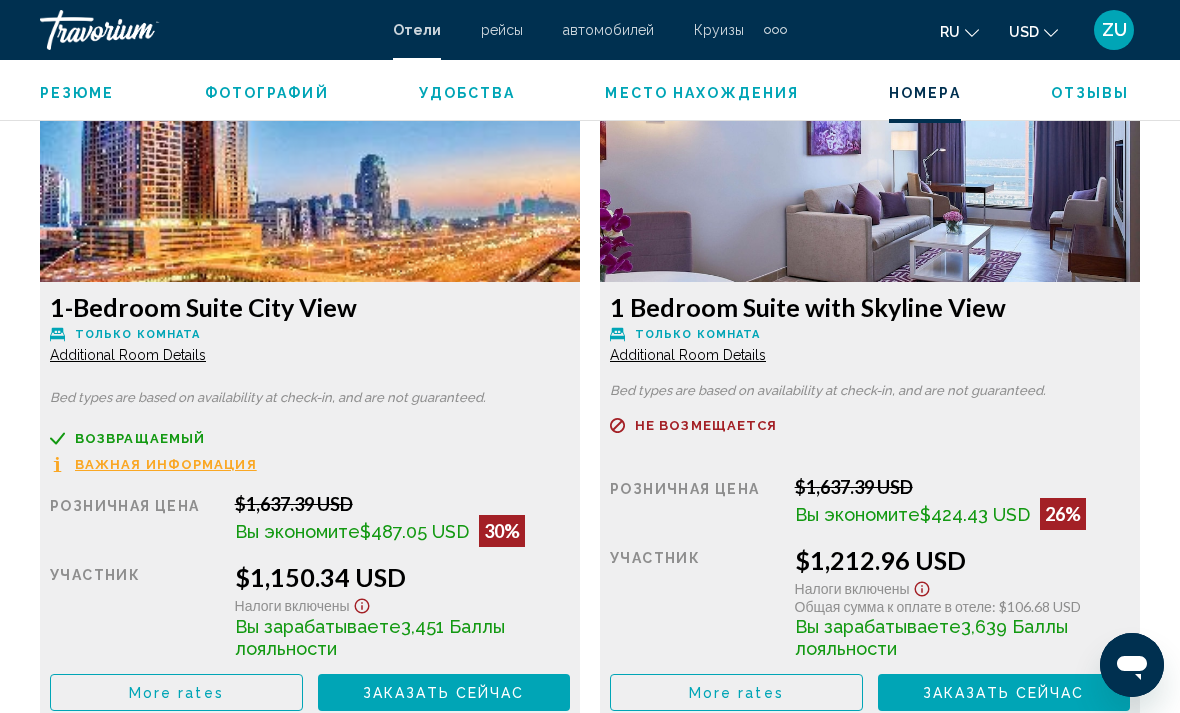 click on "More rates" at bounding box center (176, 693) 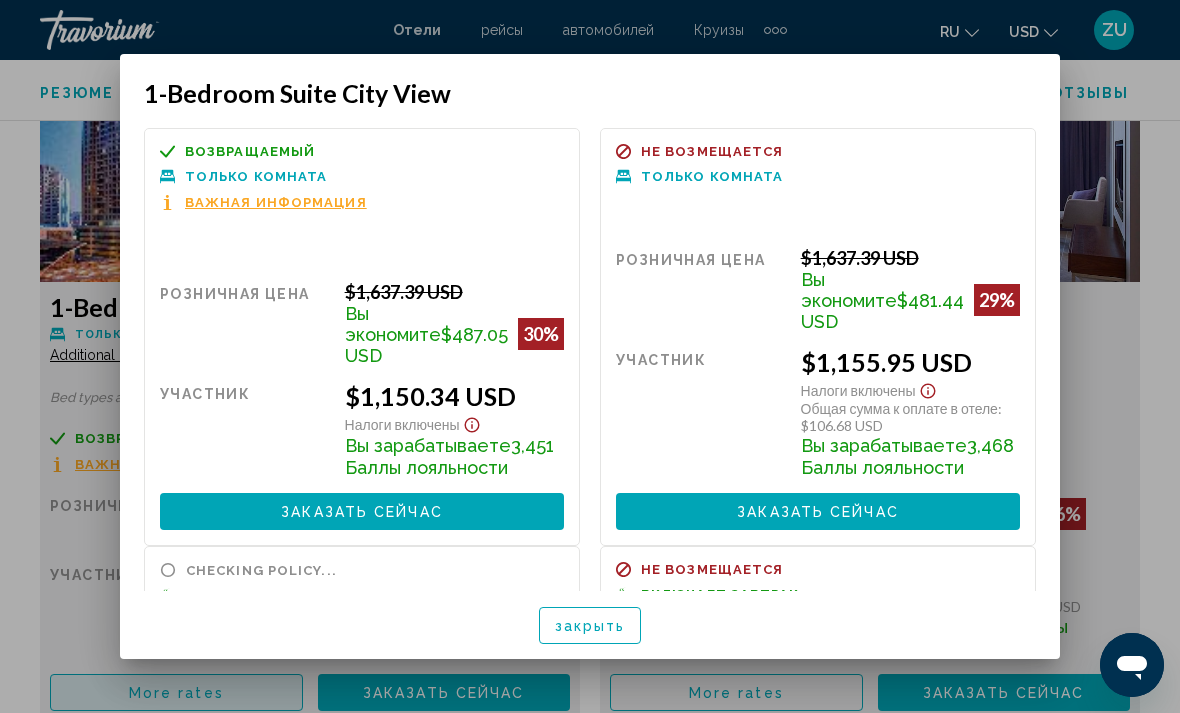 scroll, scrollTop: 0, scrollLeft: 0, axis: both 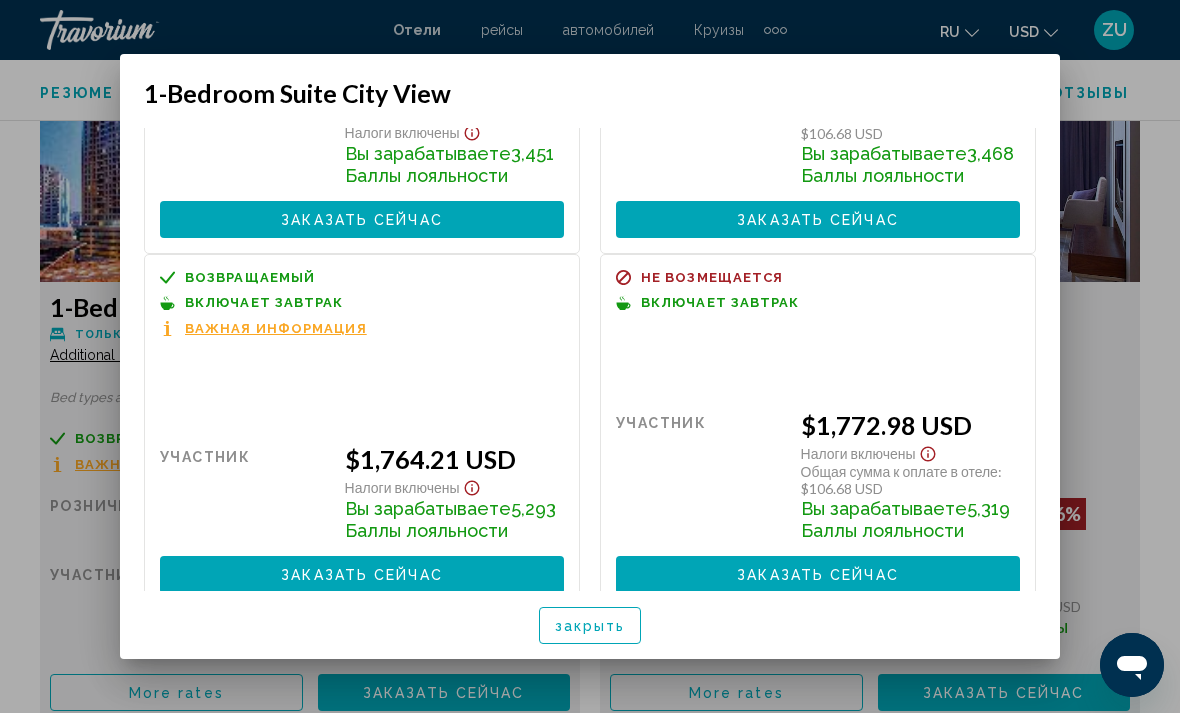 click on "возвращаемый" at bounding box center (250, 277) 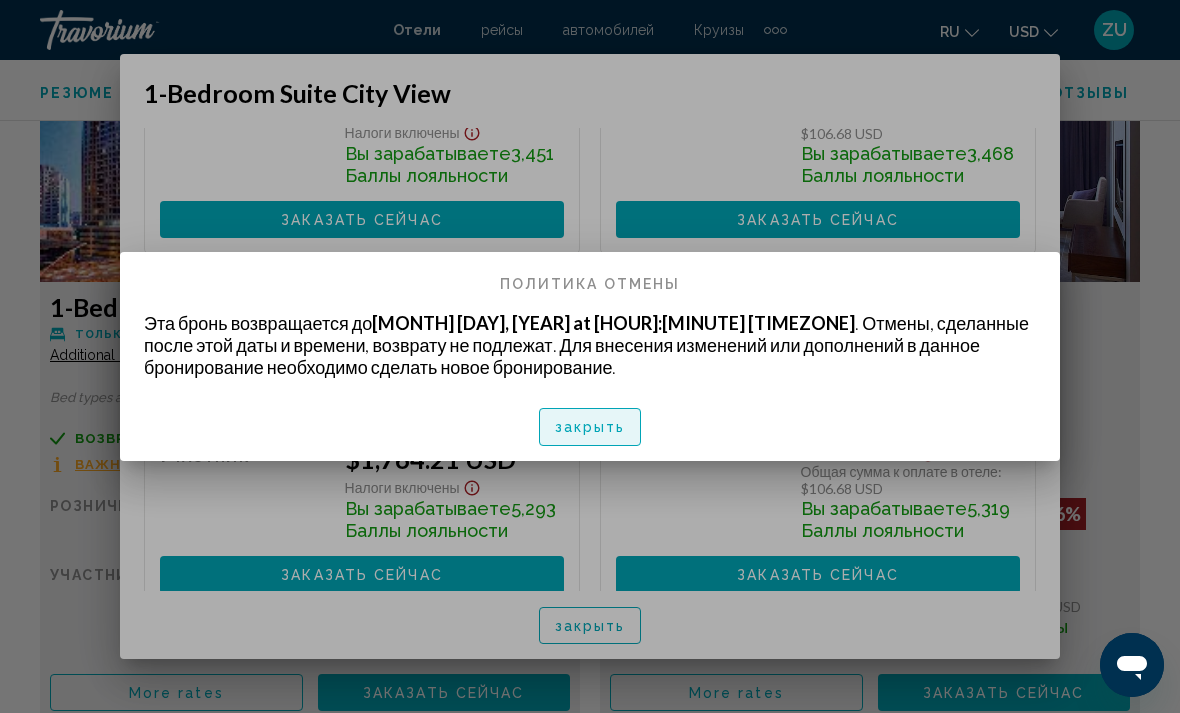 click on "закрыть" at bounding box center (590, 428) 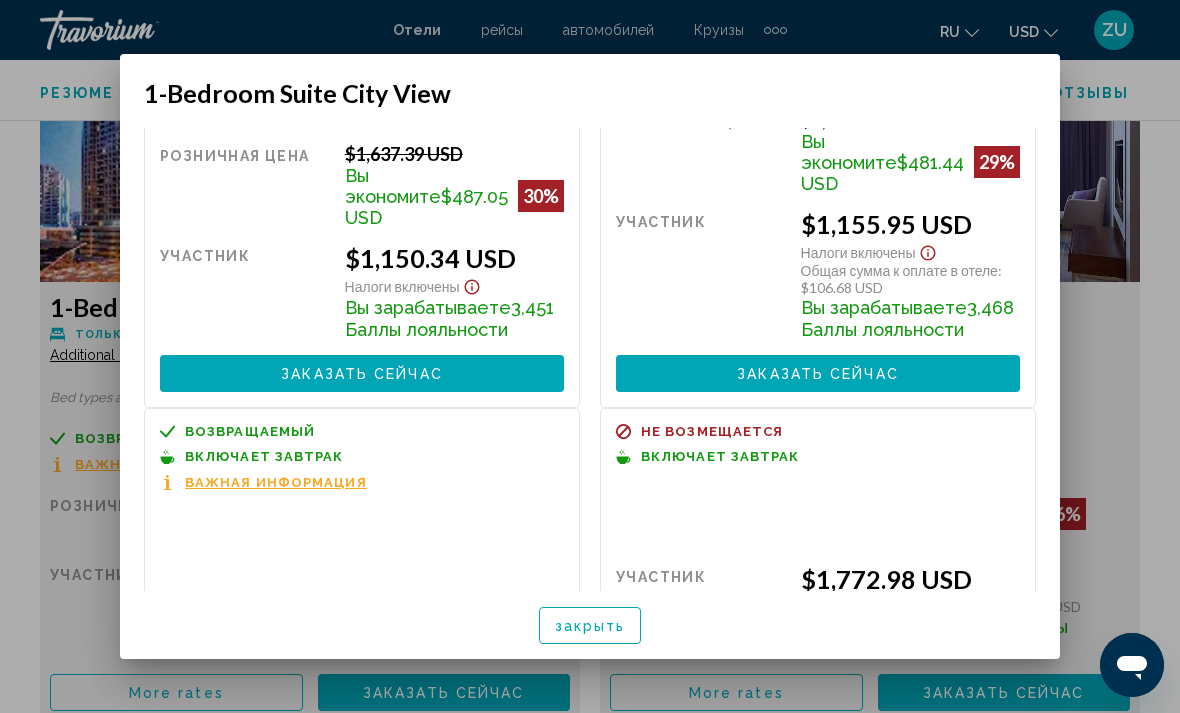 scroll, scrollTop: 237, scrollLeft: 0, axis: vertical 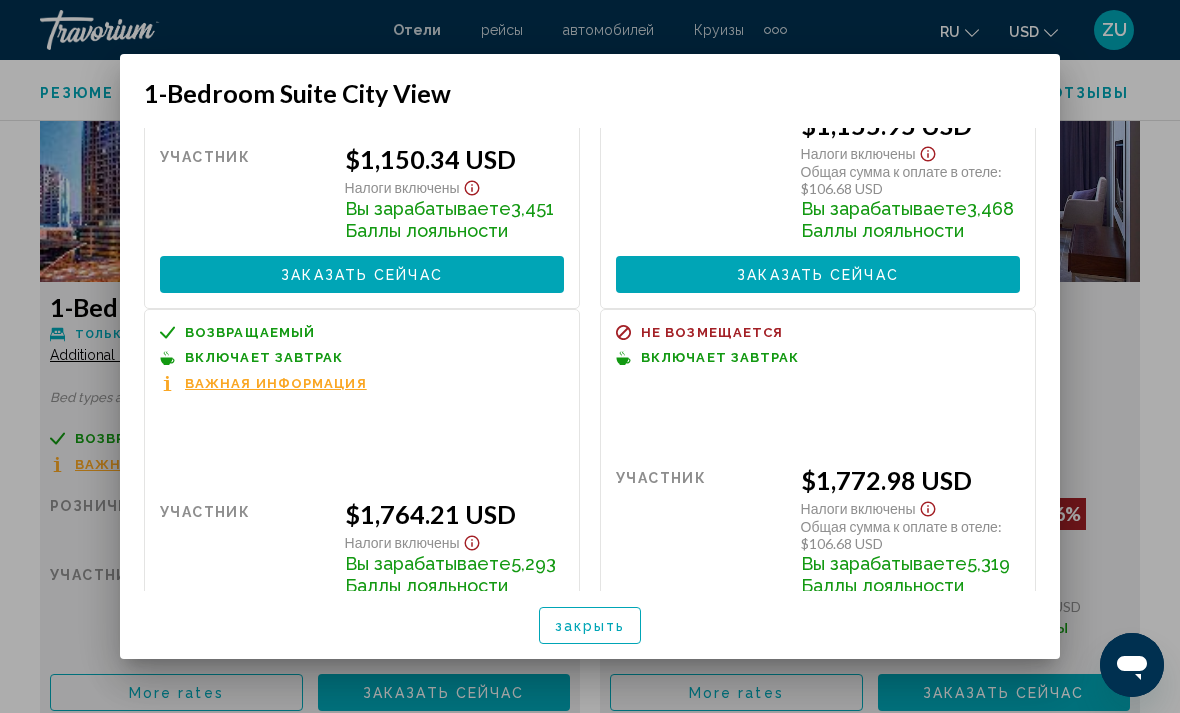 click at bounding box center [590, 356] 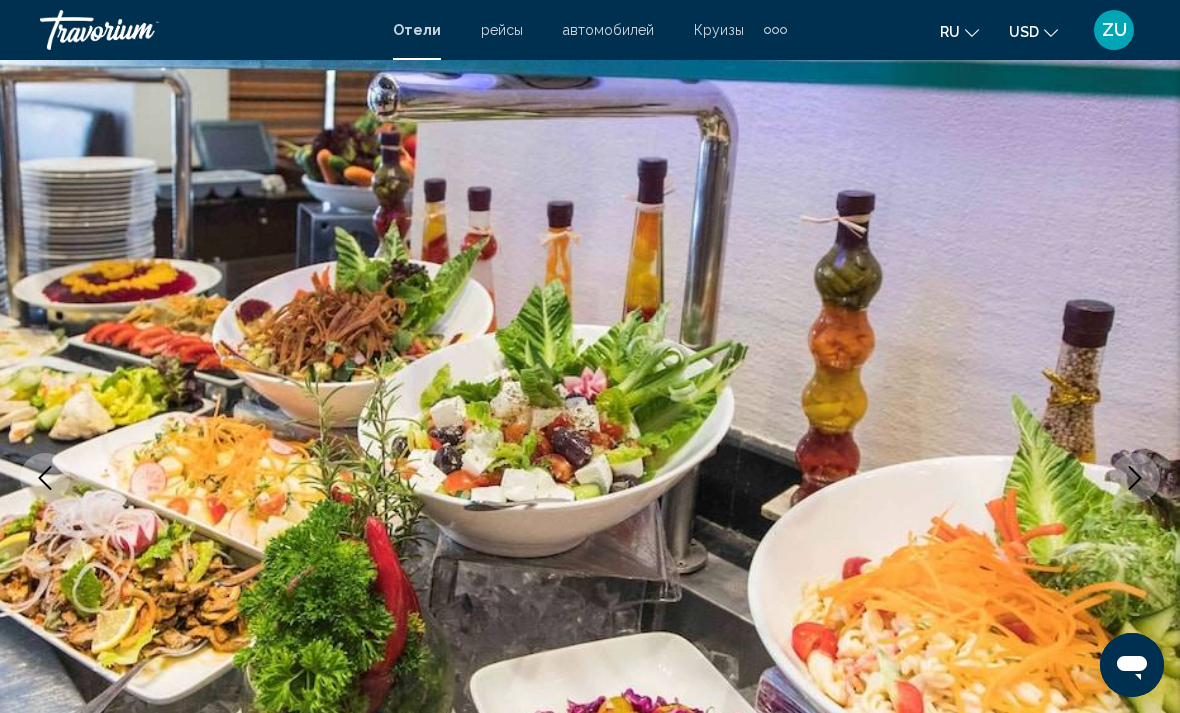 scroll, scrollTop: 0, scrollLeft: 0, axis: both 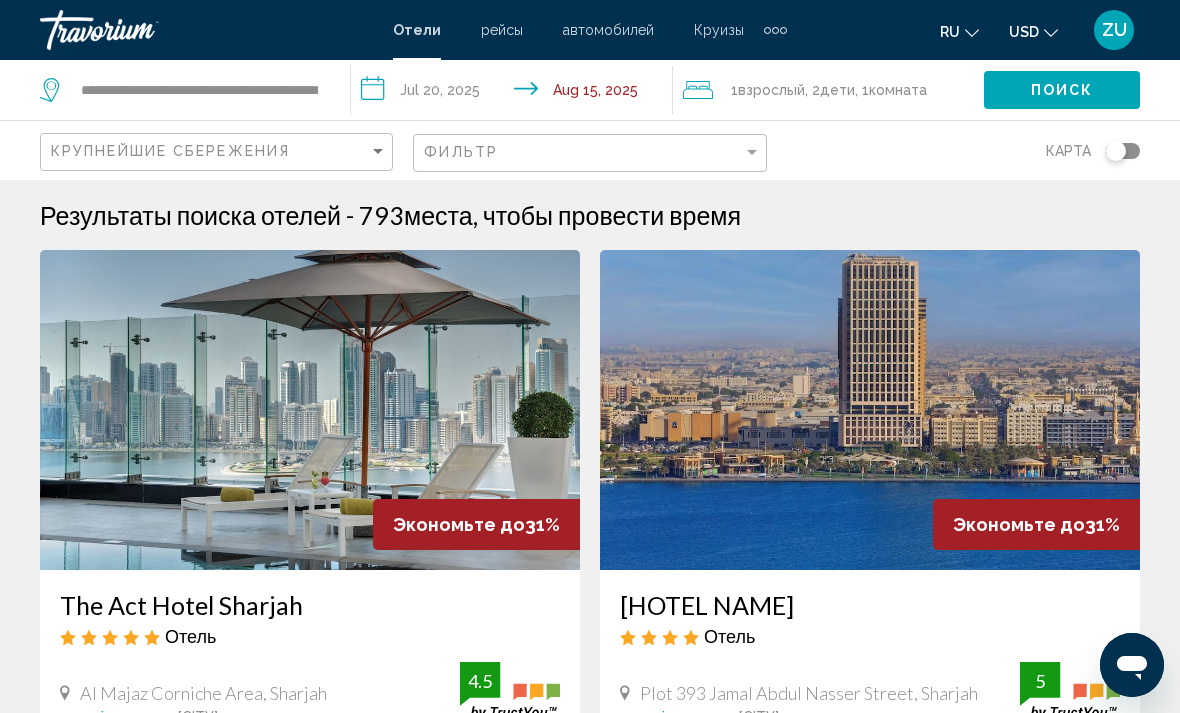 click on "**********" at bounding box center [515, 93] 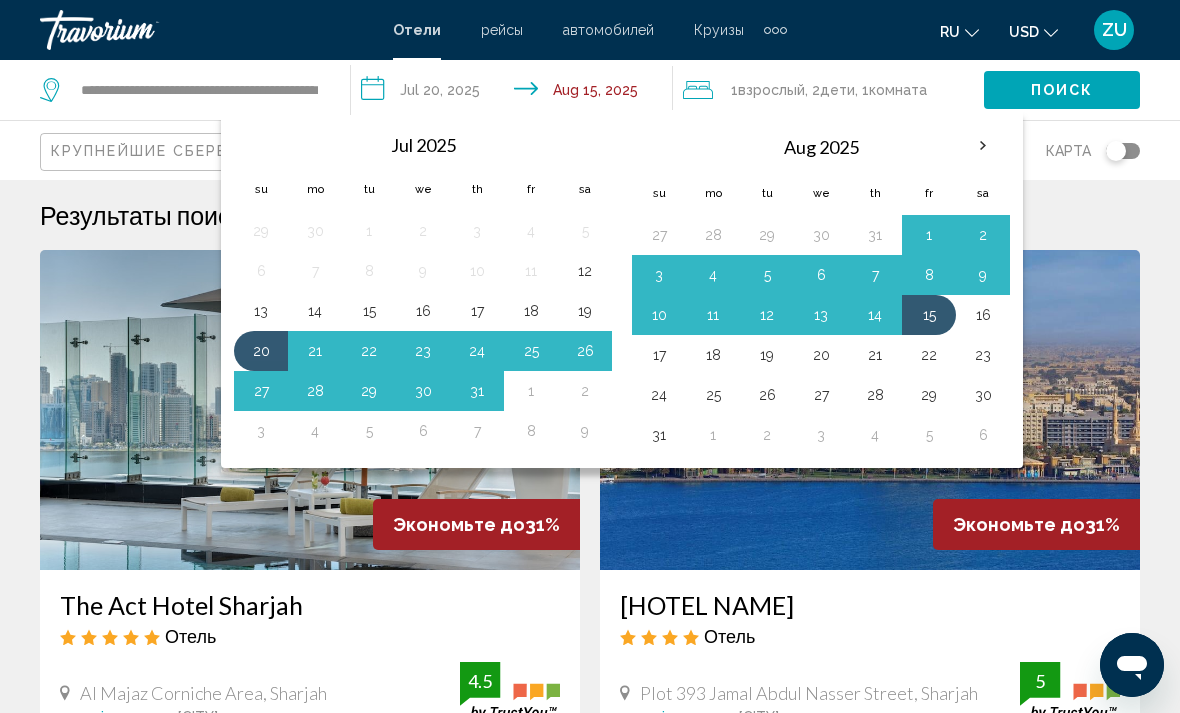 click on "17" at bounding box center (477, 311) 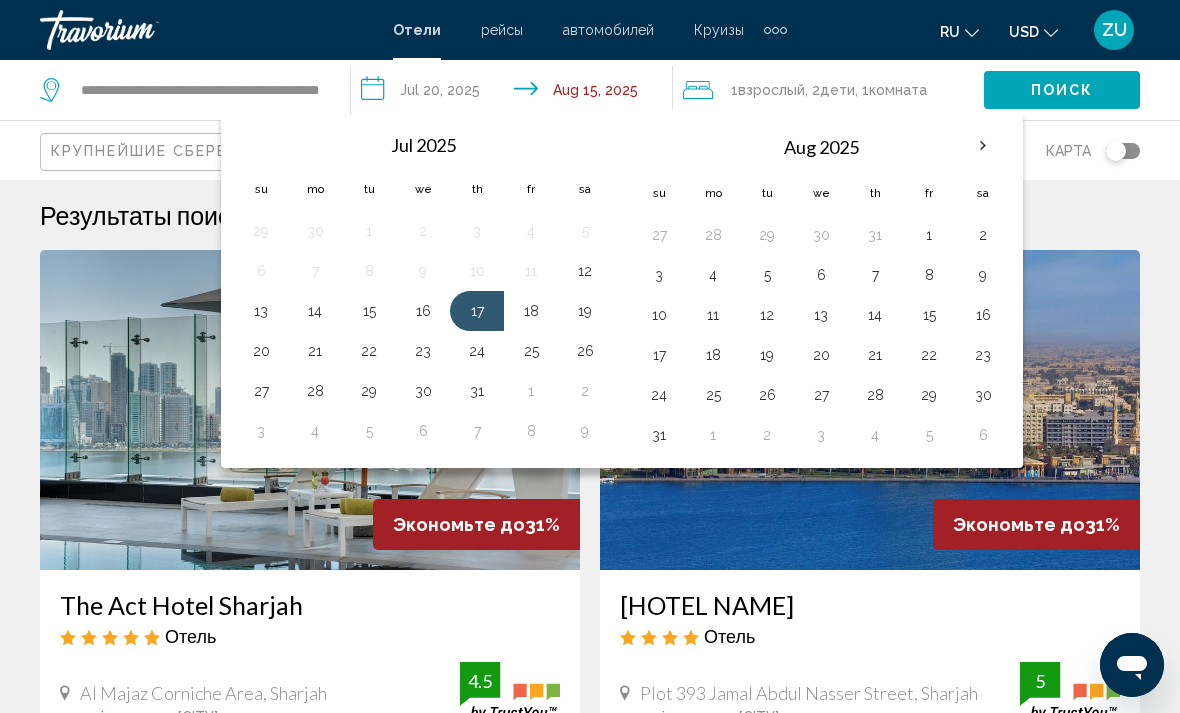 click on "20" at bounding box center (261, 351) 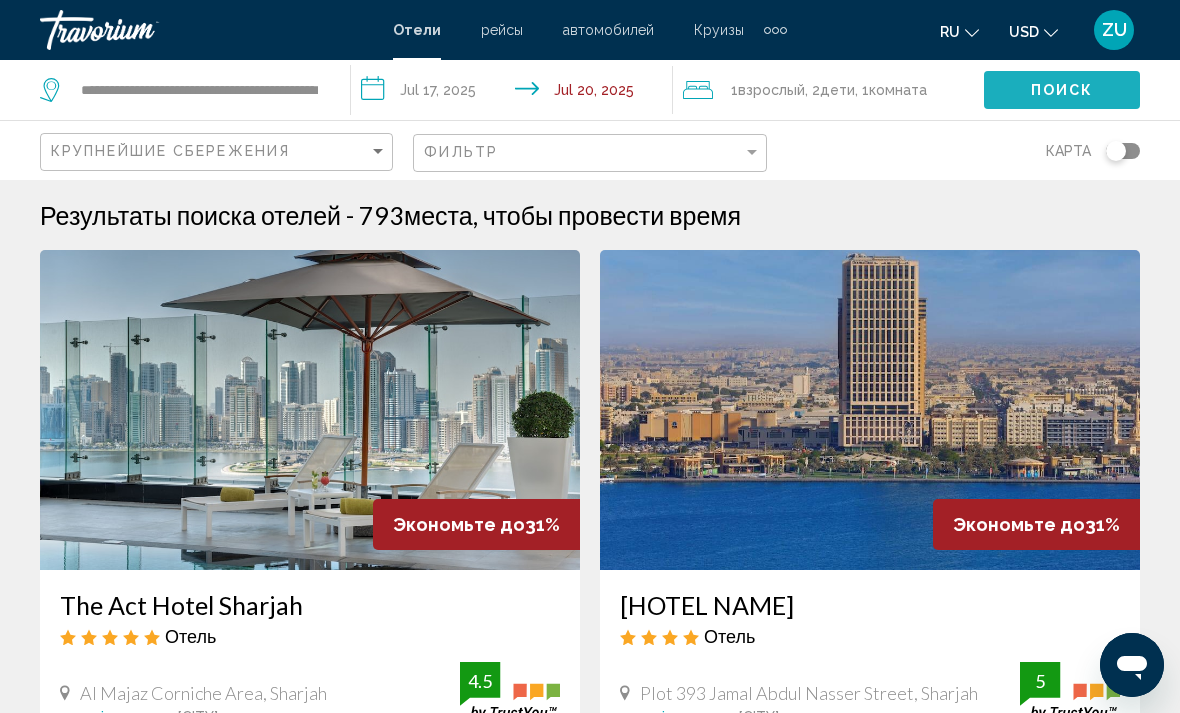 click on "Поиск" 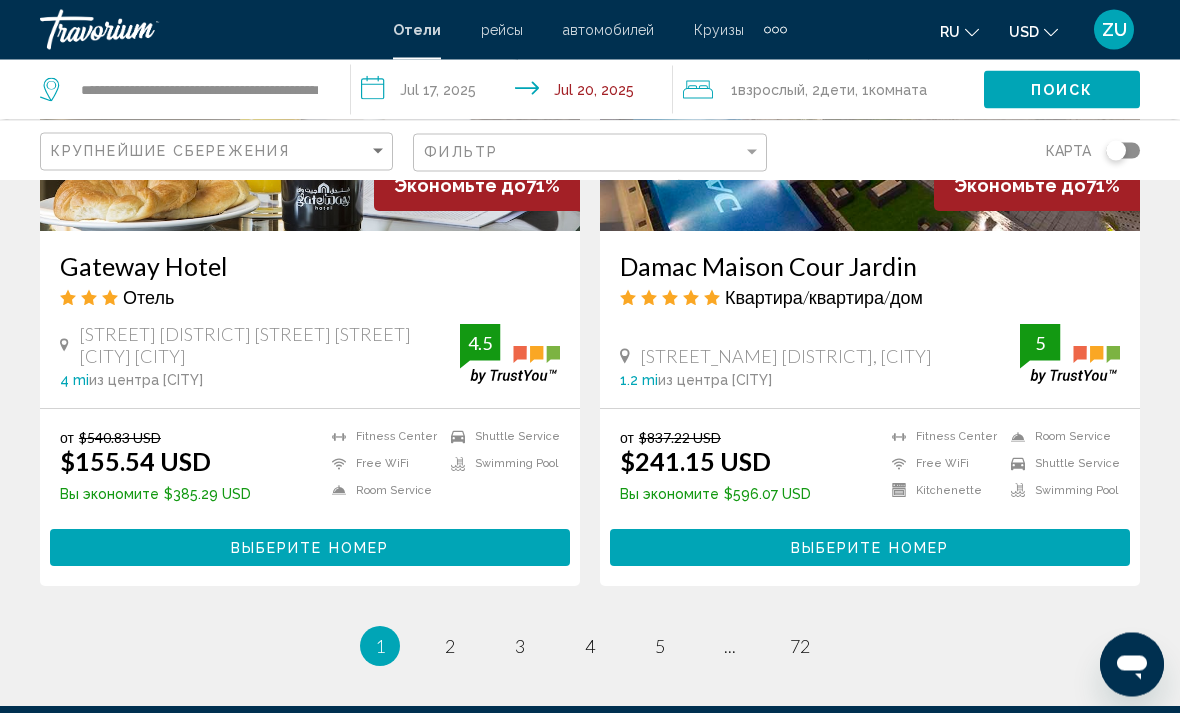scroll, scrollTop: 3947, scrollLeft: 0, axis: vertical 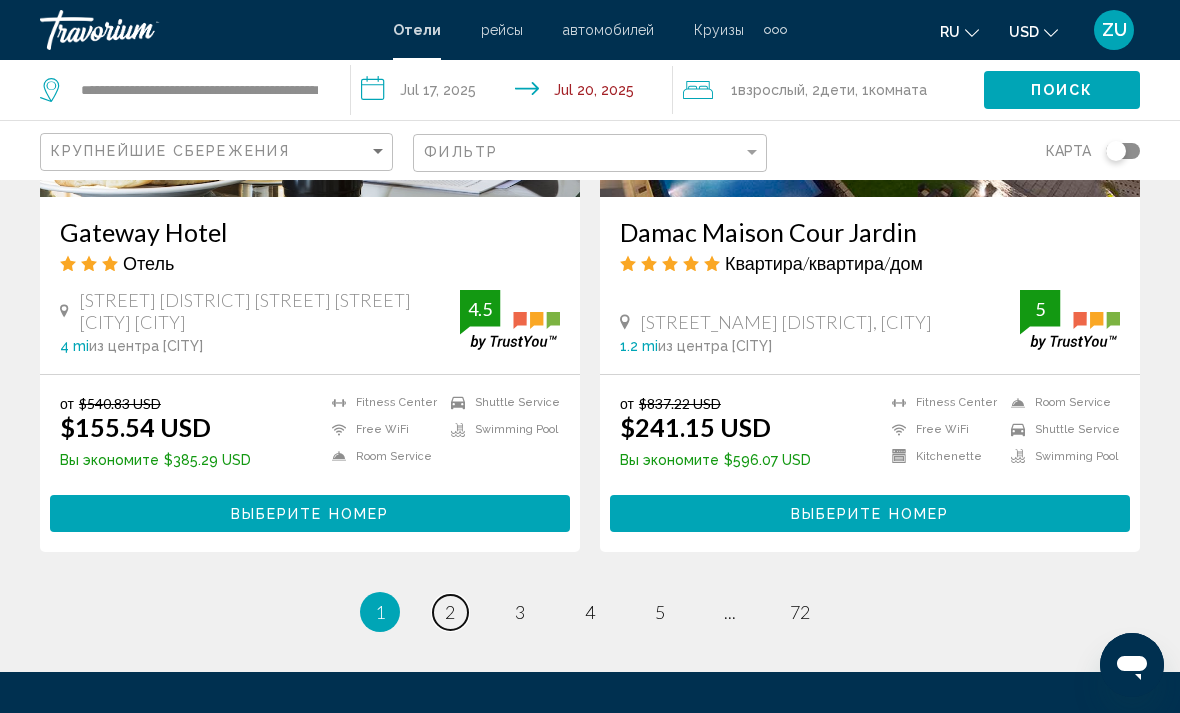 click on "2" at bounding box center [450, 612] 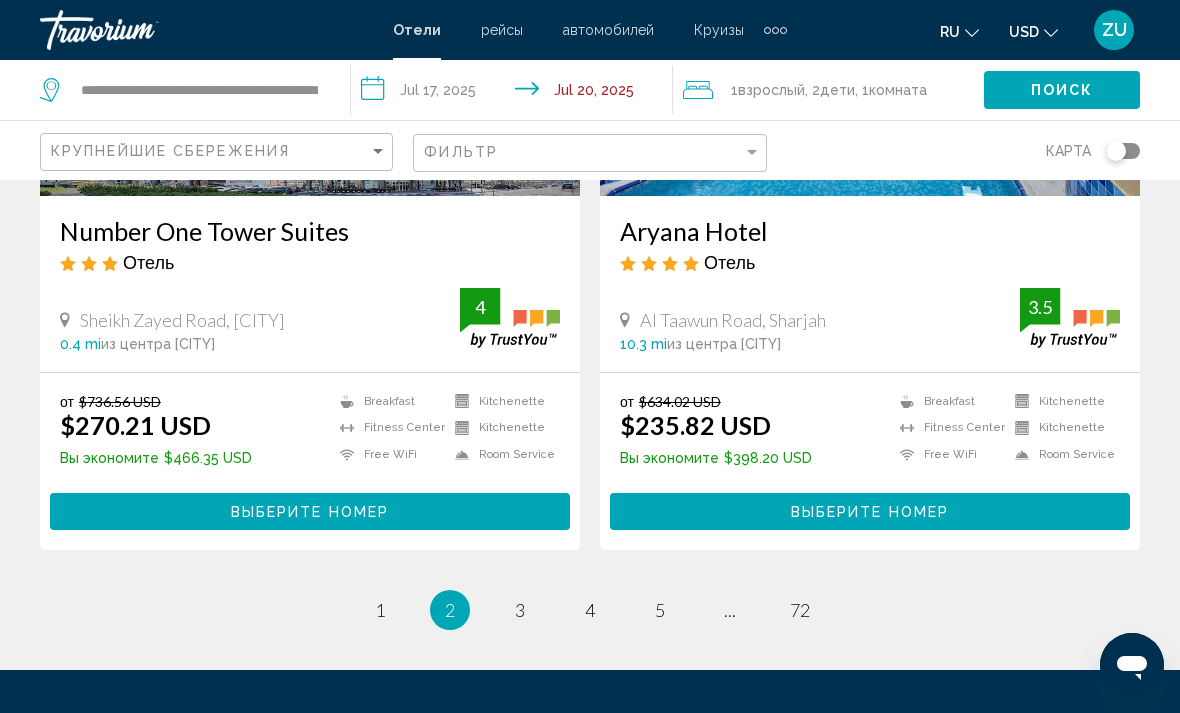 scroll, scrollTop: 4113, scrollLeft: 0, axis: vertical 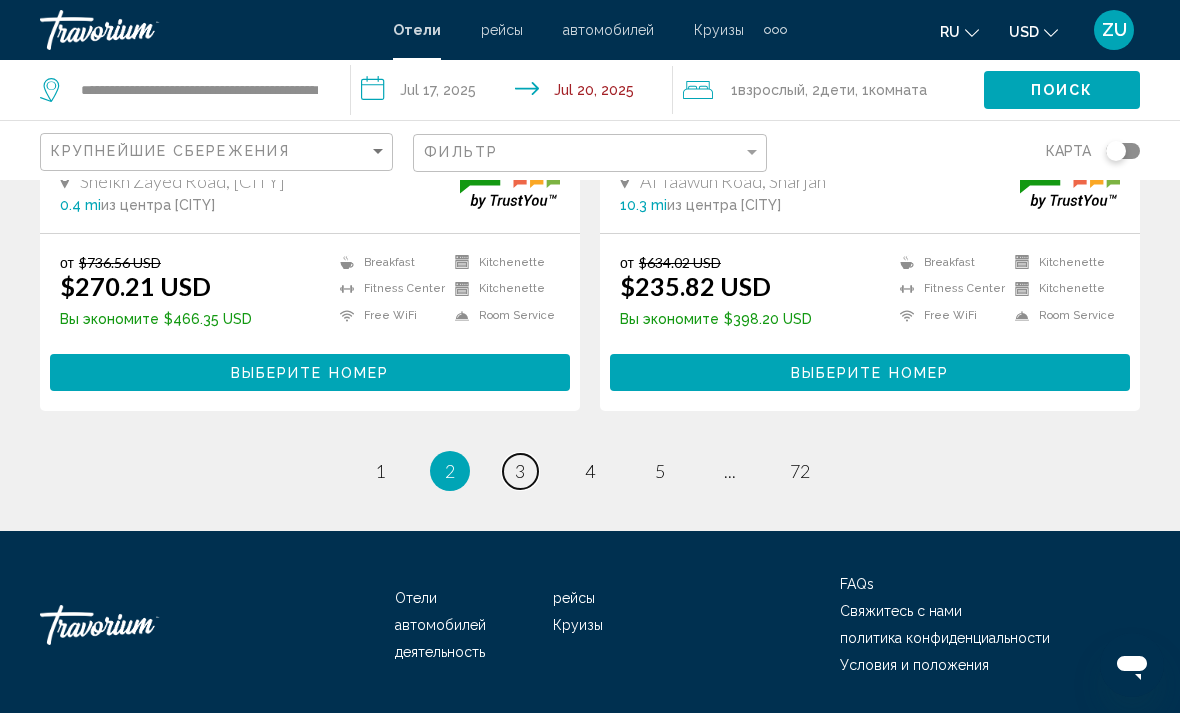 click on "page  3" at bounding box center [520, 471] 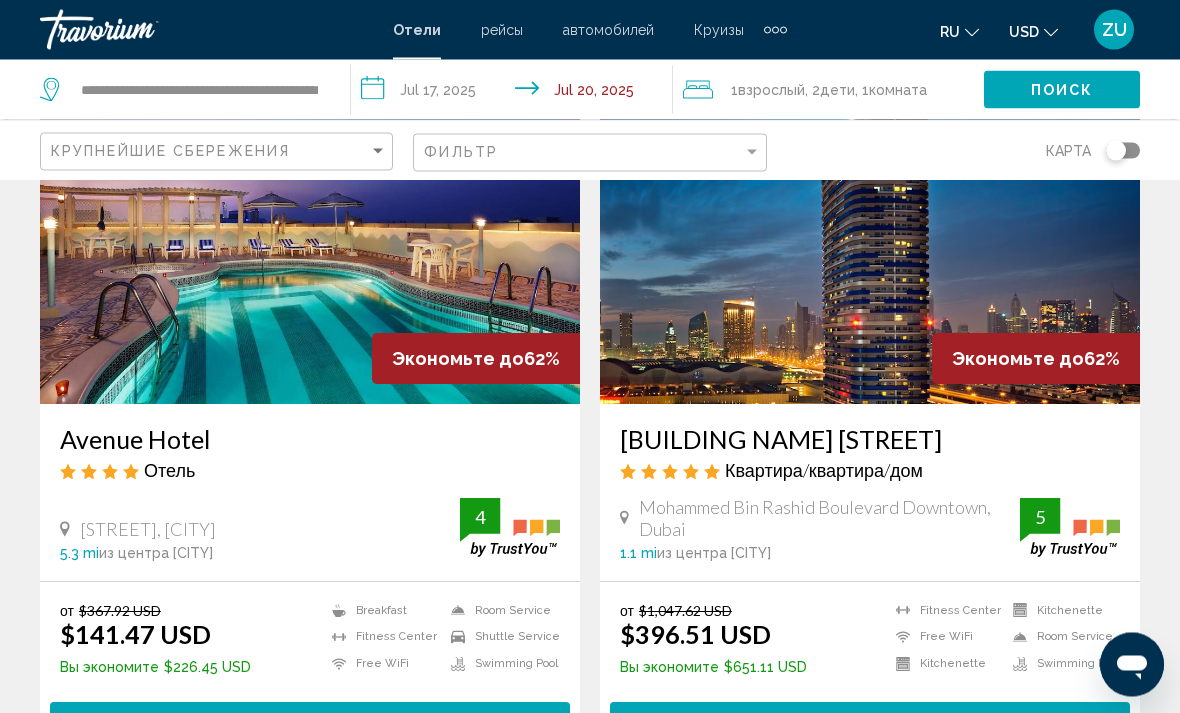 scroll, scrollTop: 0, scrollLeft: 0, axis: both 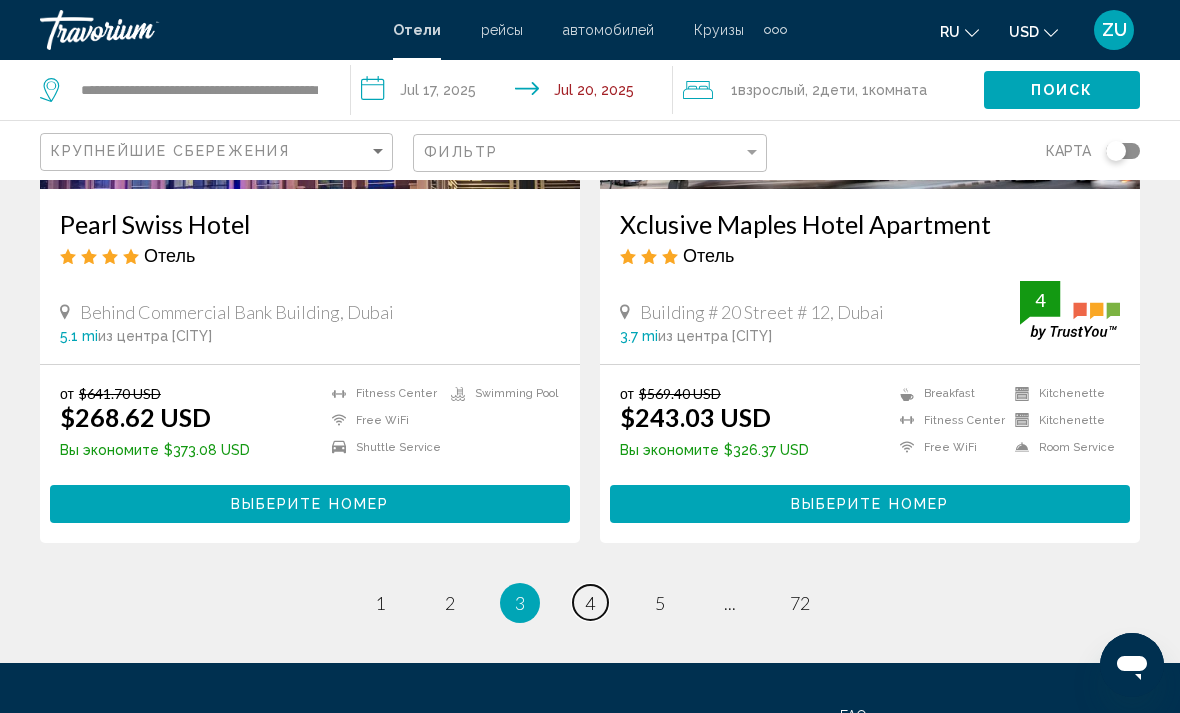 click on "4" at bounding box center (590, 603) 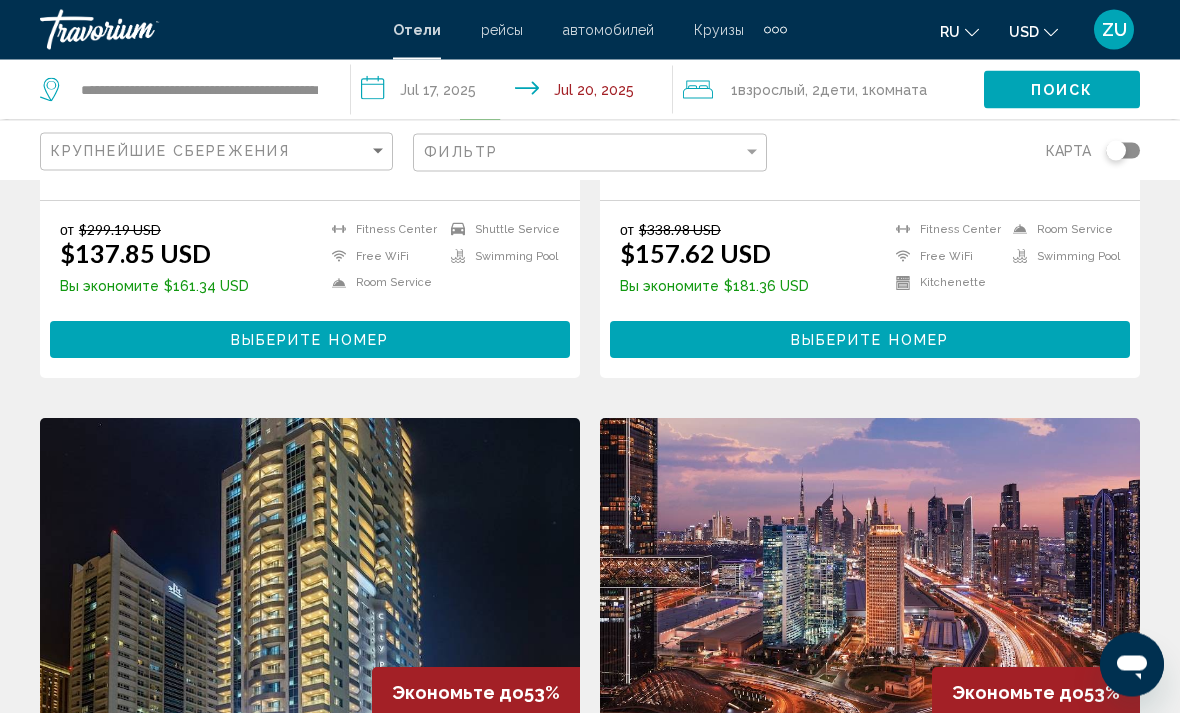 scroll, scrollTop: 3411, scrollLeft: 0, axis: vertical 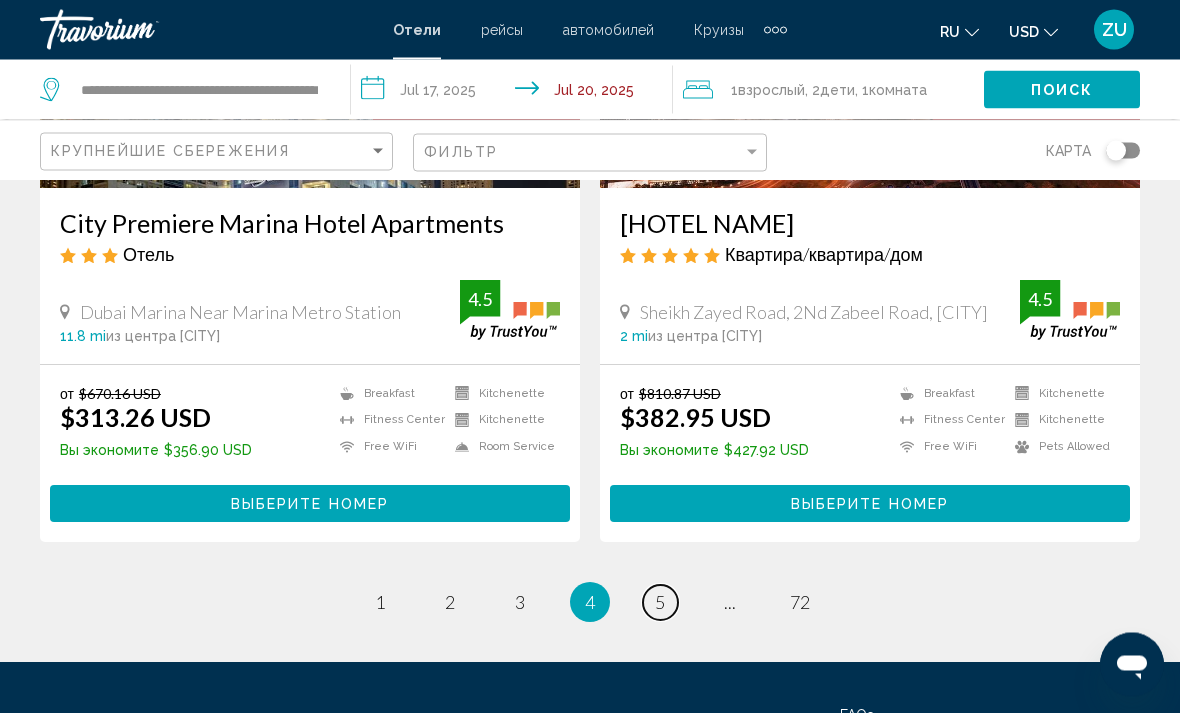 click on "5" at bounding box center [660, 603] 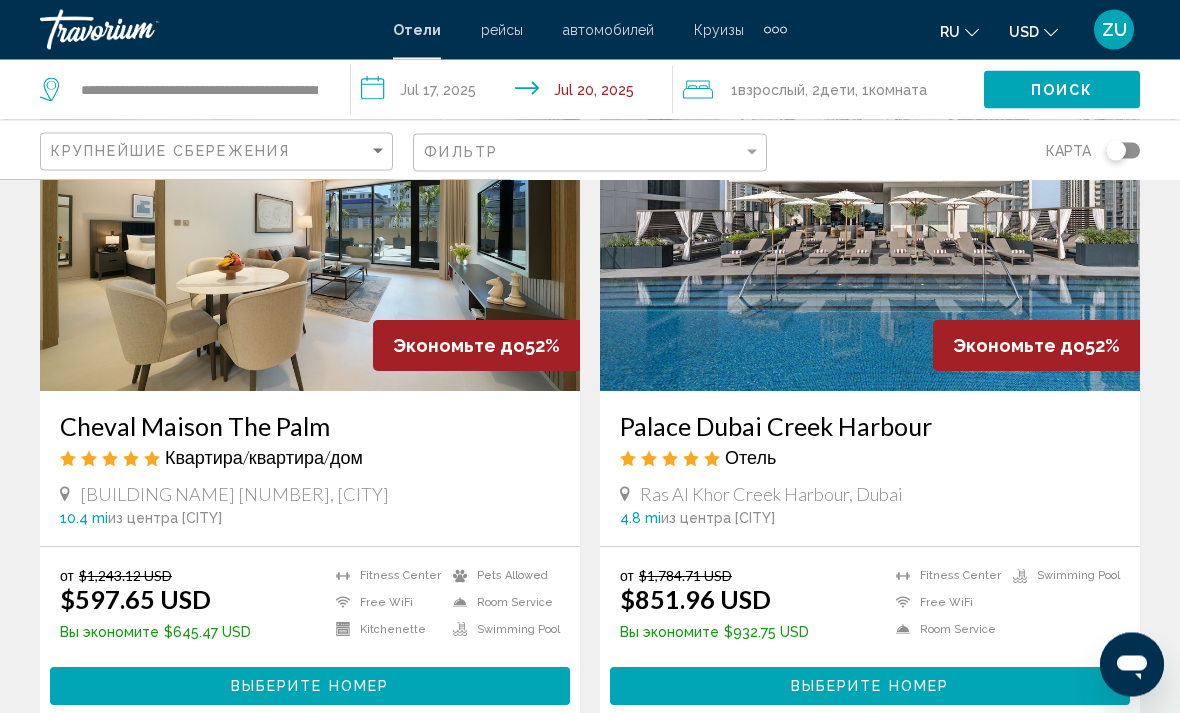 scroll, scrollTop: 868, scrollLeft: 0, axis: vertical 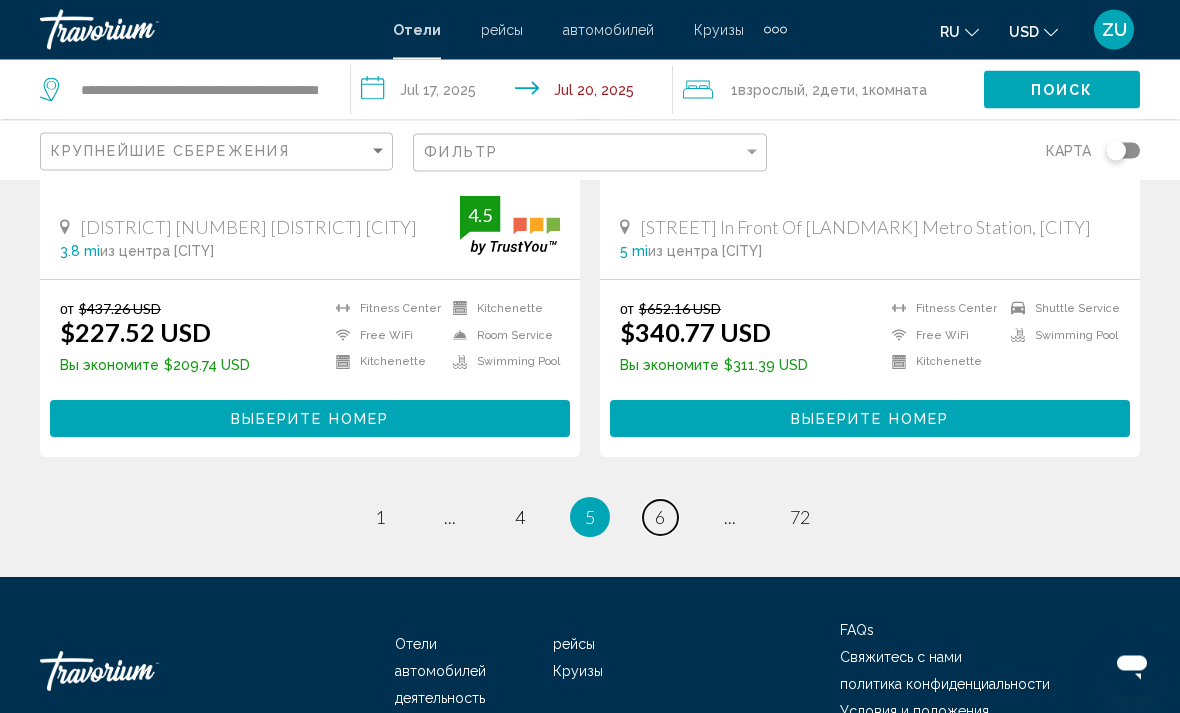click on "6" at bounding box center (660, 518) 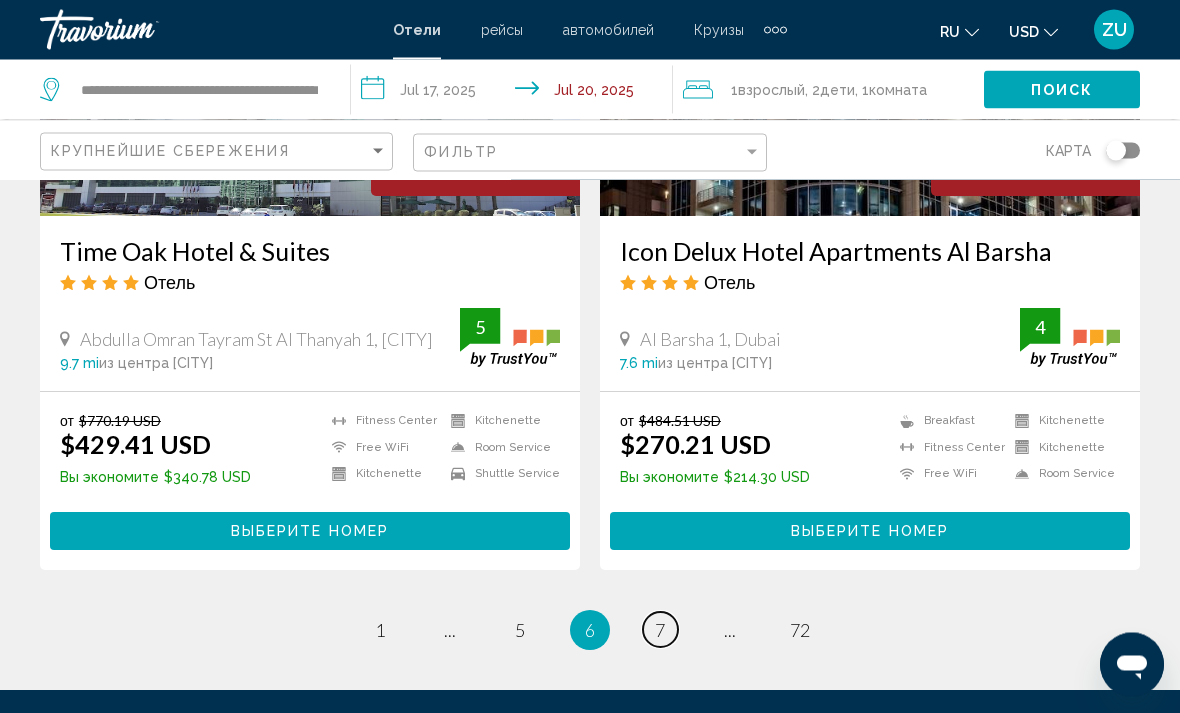 scroll, scrollTop: 3964, scrollLeft: 0, axis: vertical 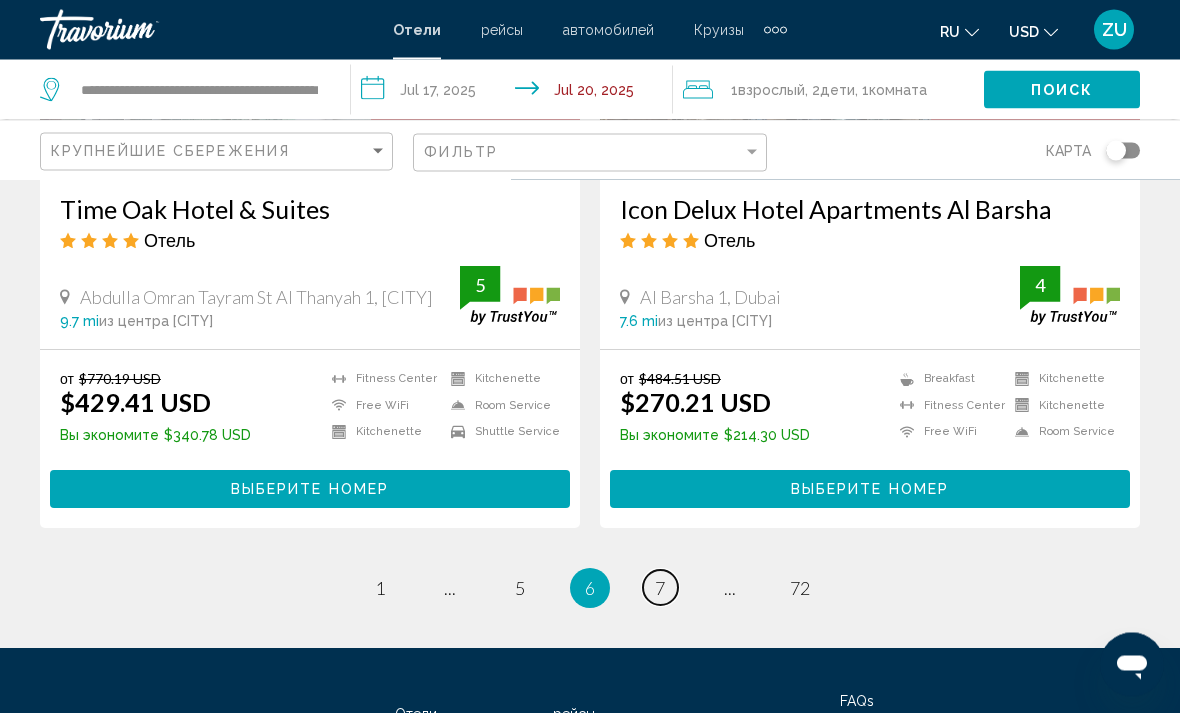 click on "7" at bounding box center [660, 589] 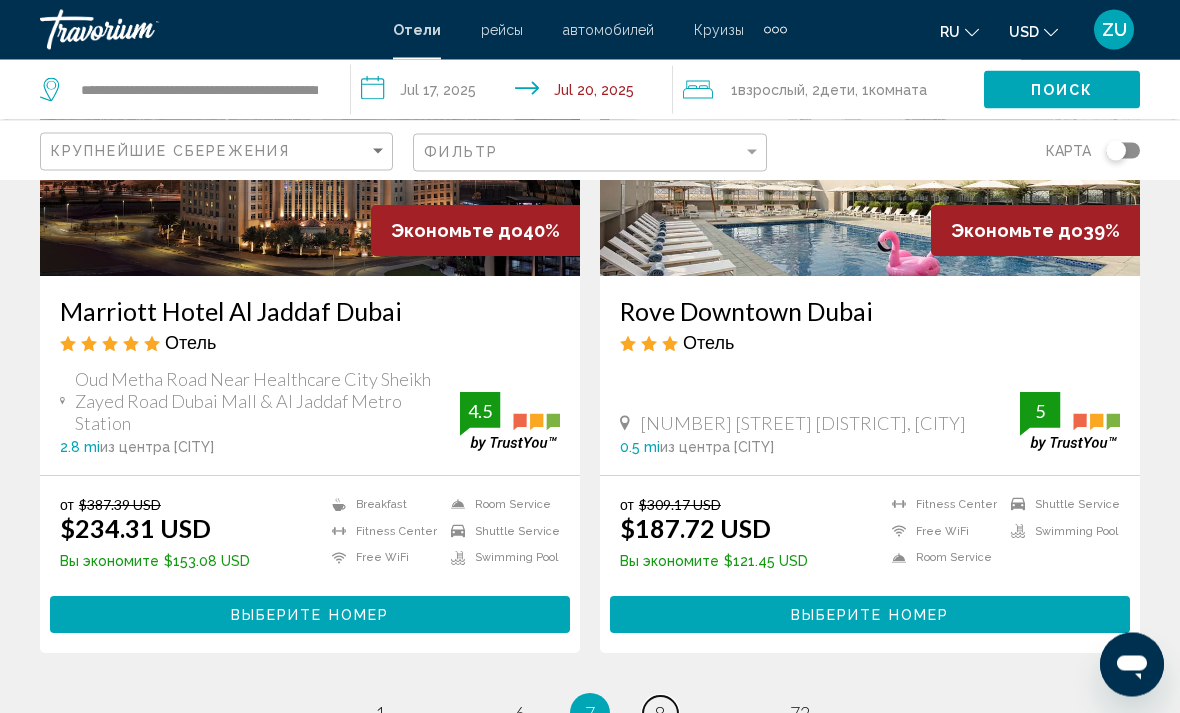 scroll, scrollTop: 3925, scrollLeft: 0, axis: vertical 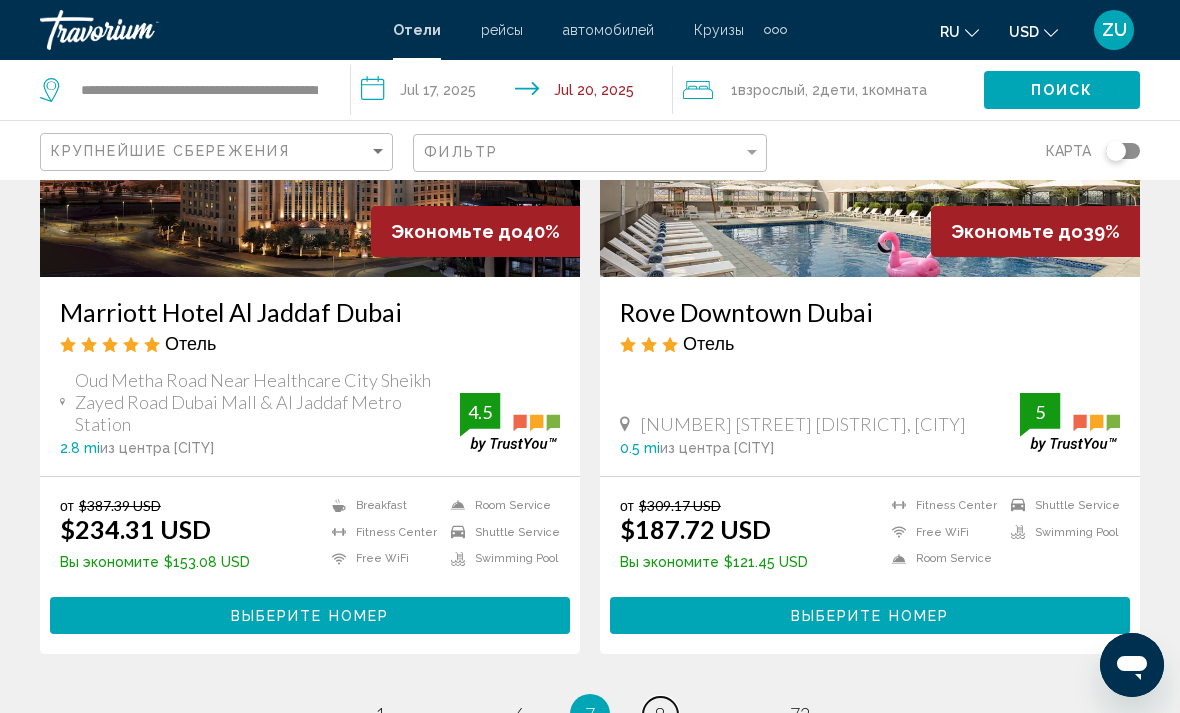 click on "8" at bounding box center [660, 714] 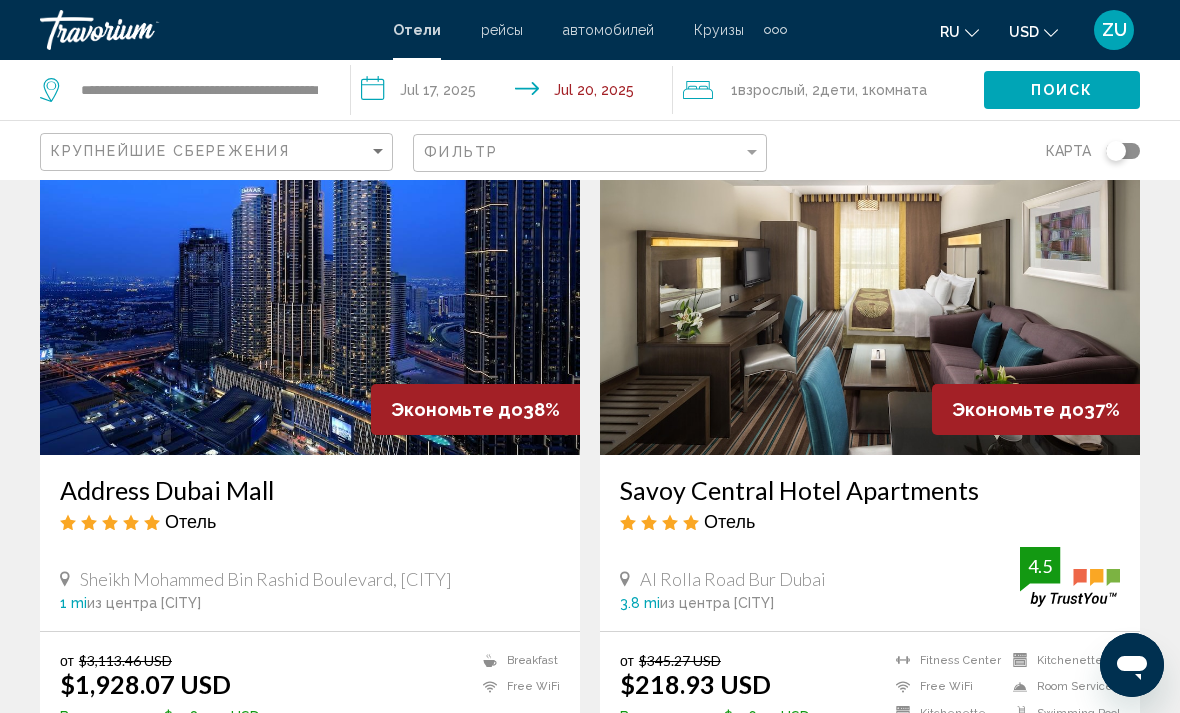 scroll, scrollTop: 0, scrollLeft: 0, axis: both 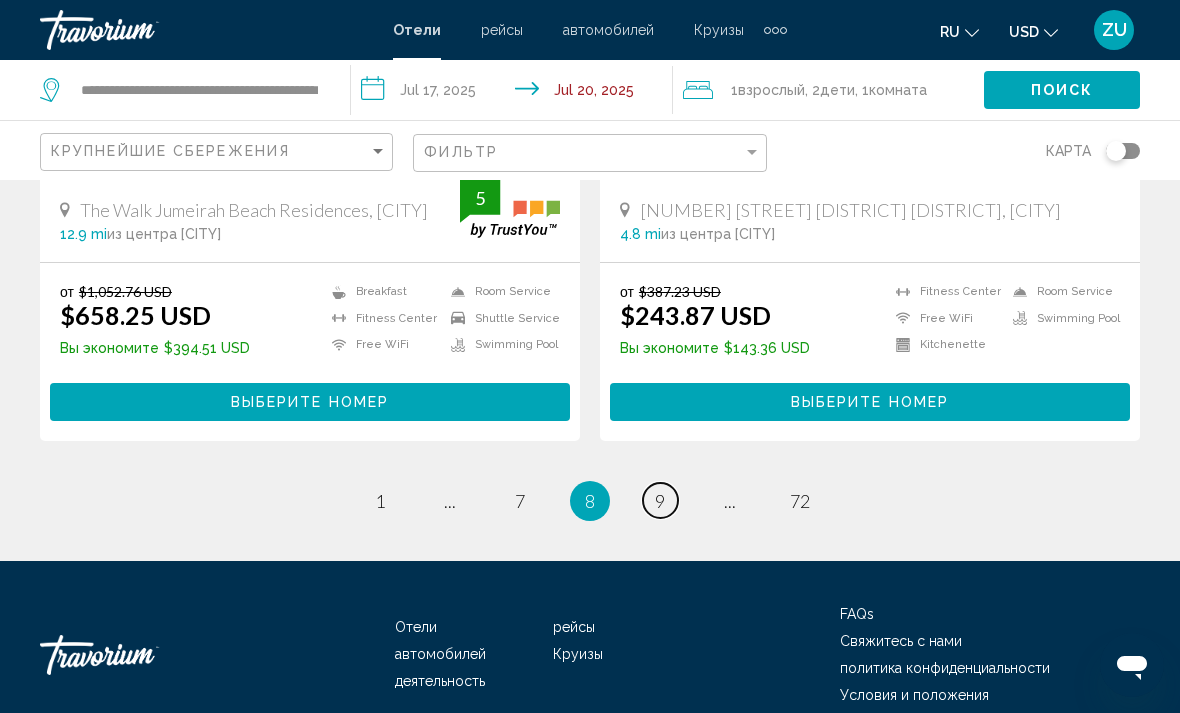 click on "9" at bounding box center [660, 501] 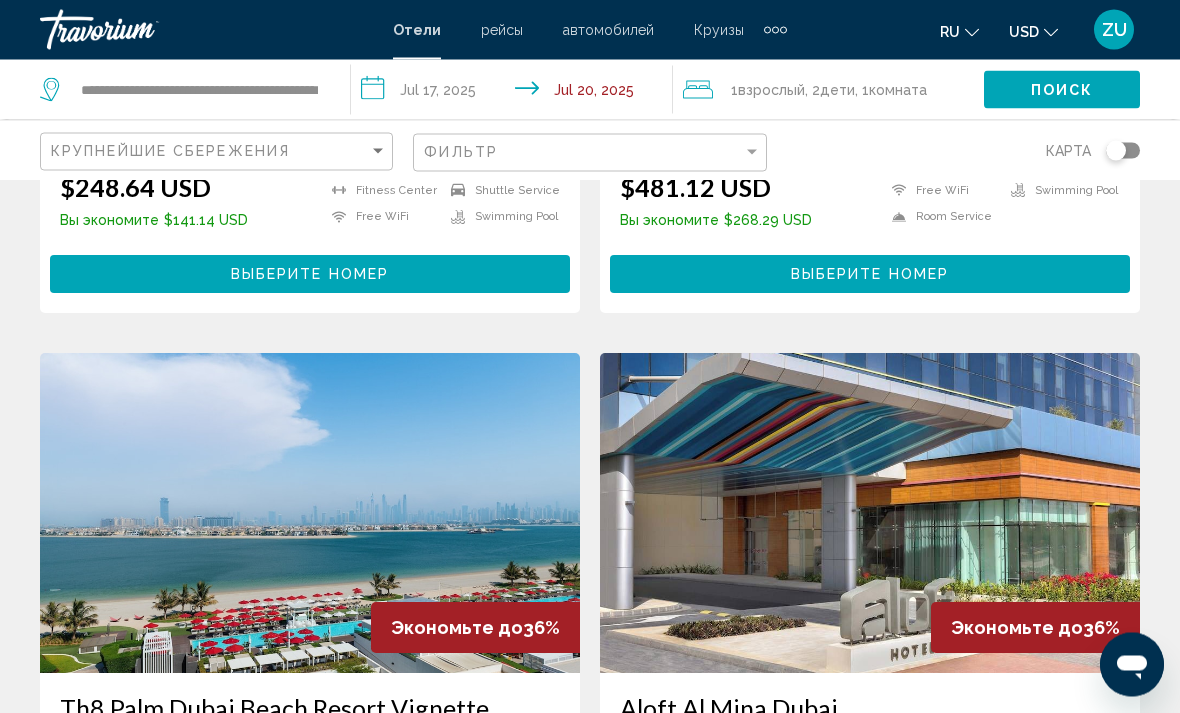scroll, scrollTop: 0, scrollLeft: 0, axis: both 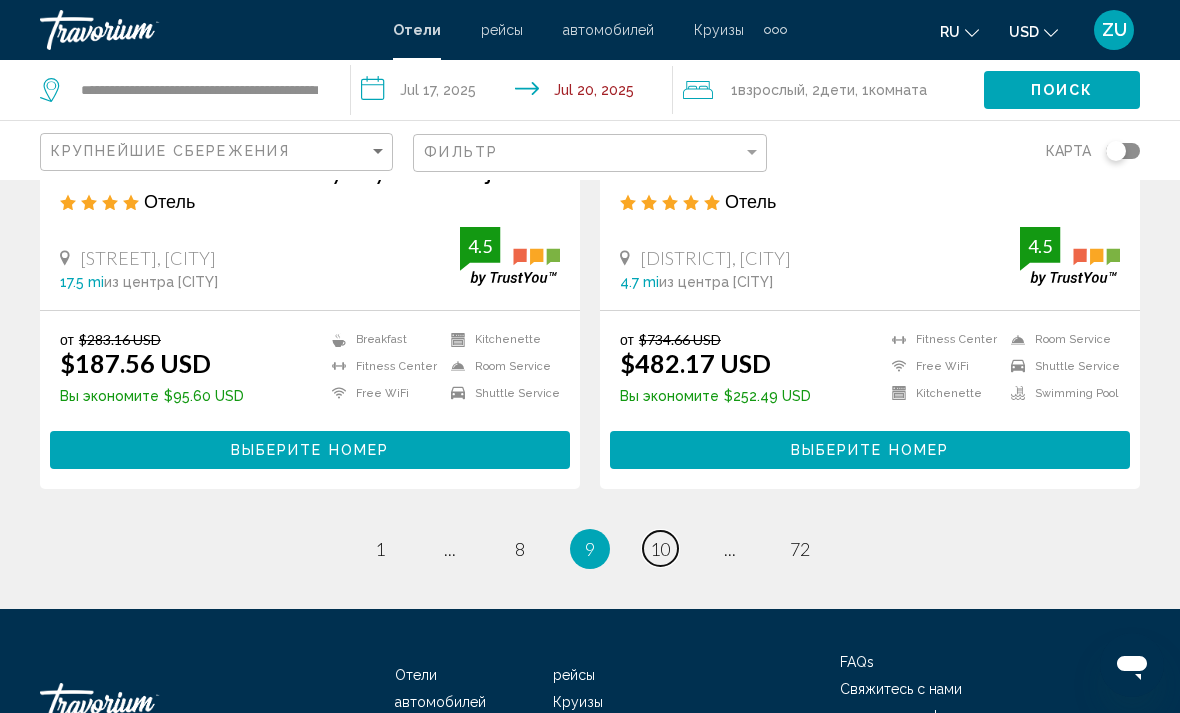 click on "10" at bounding box center [660, 549] 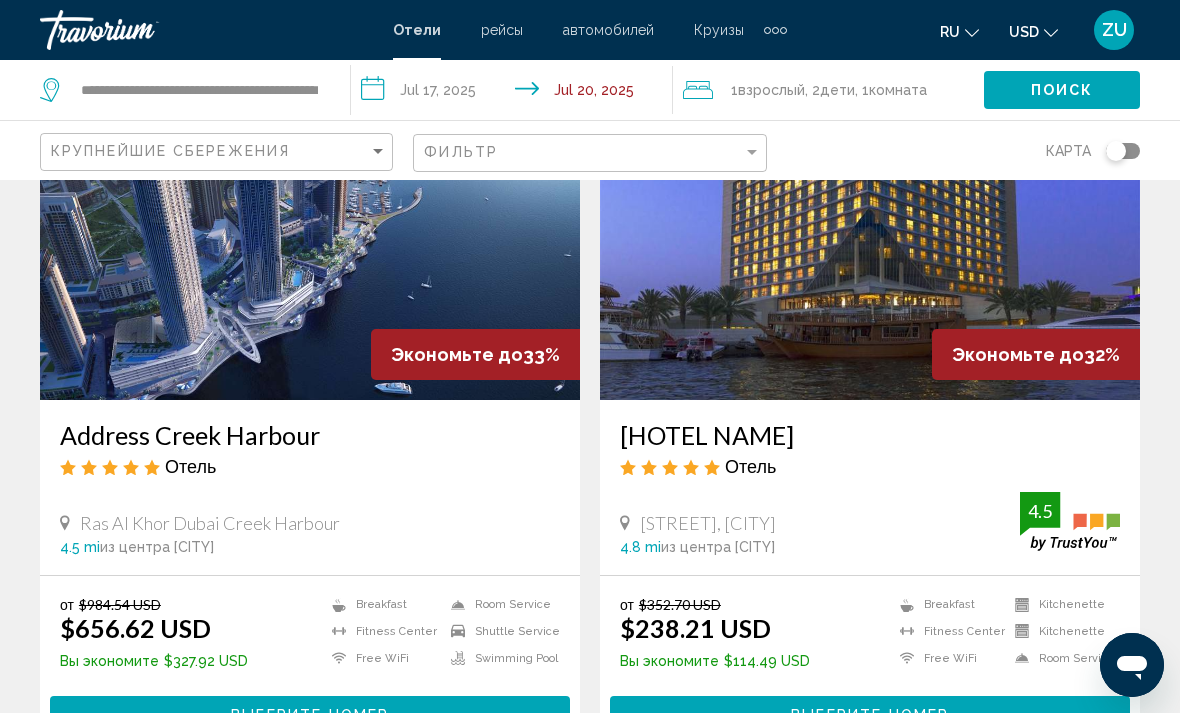 scroll, scrollTop: 3806, scrollLeft: 0, axis: vertical 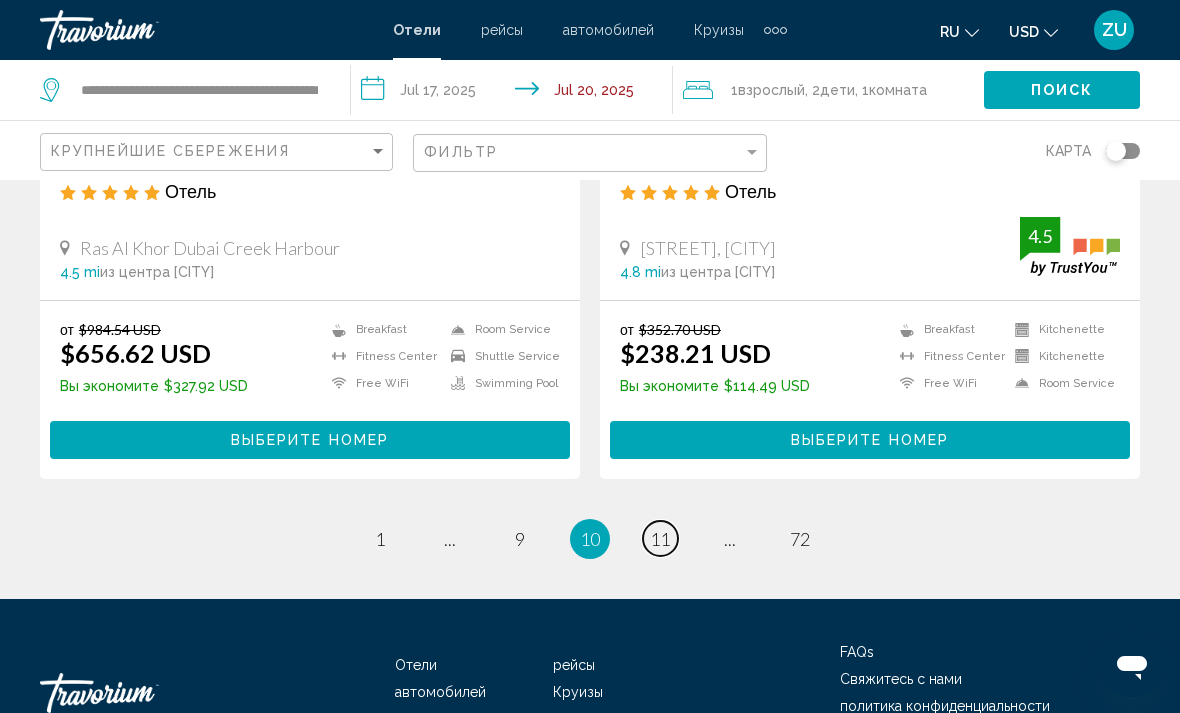 click on "11" at bounding box center (660, 539) 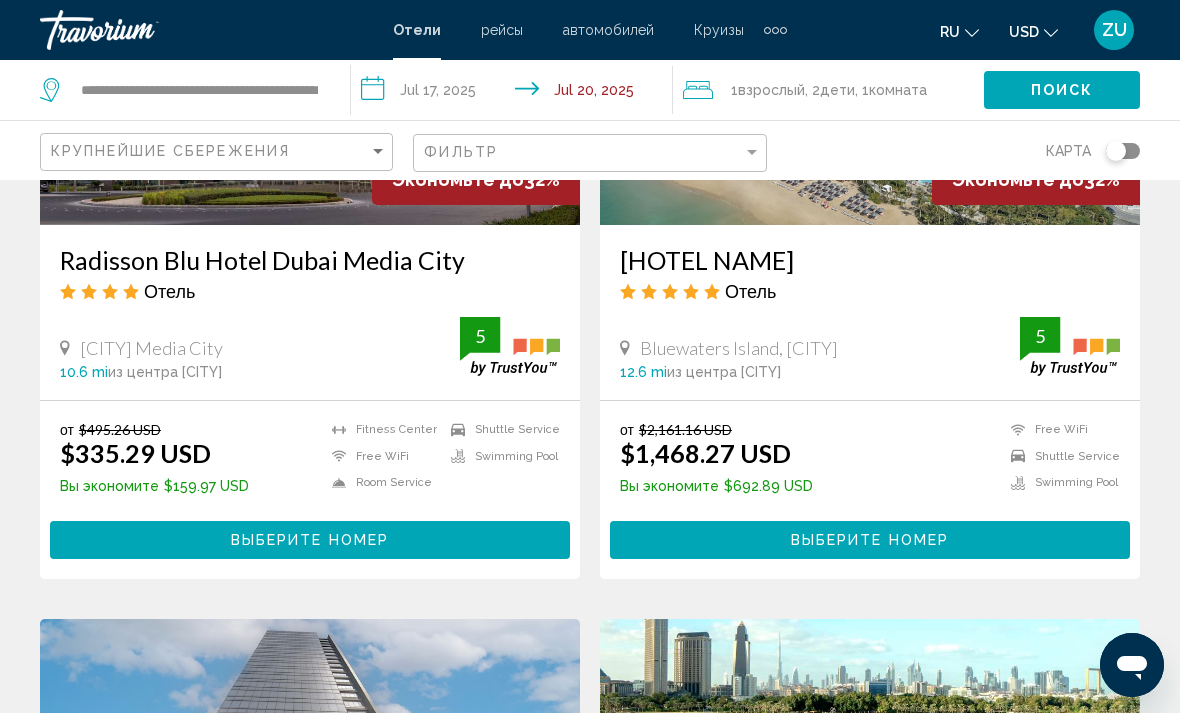scroll, scrollTop: 1058, scrollLeft: 0, axis: vertical 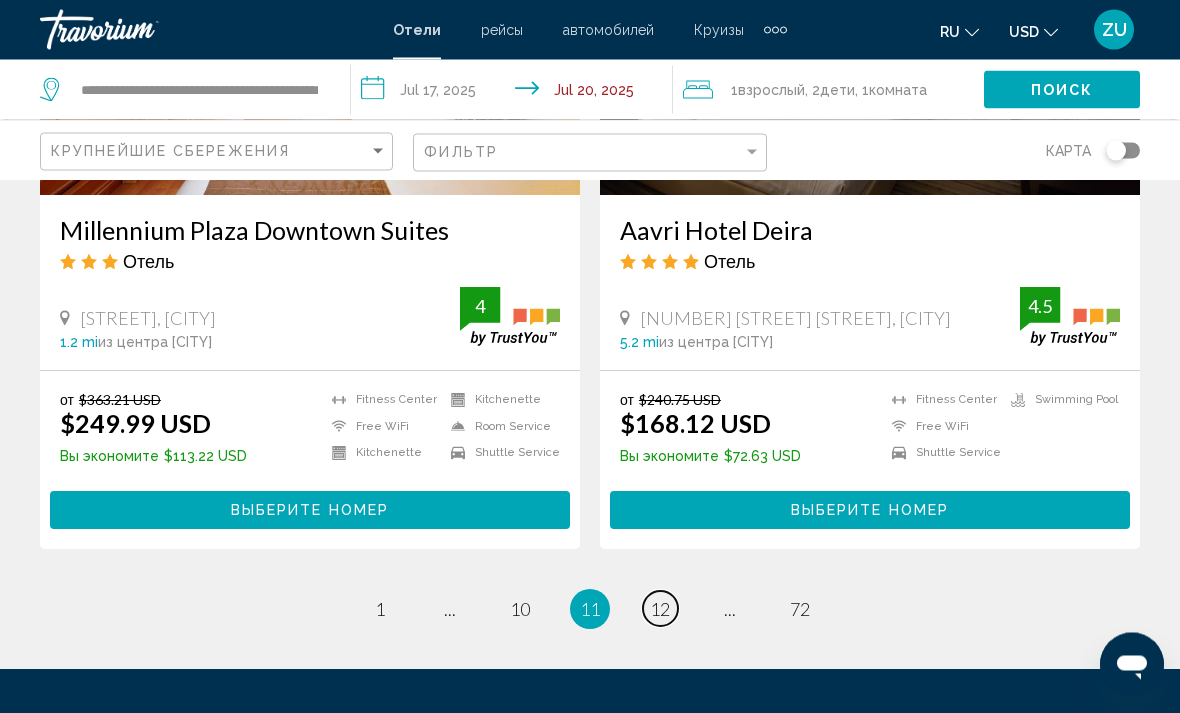 click on "12" at bounding box center (660, 610) 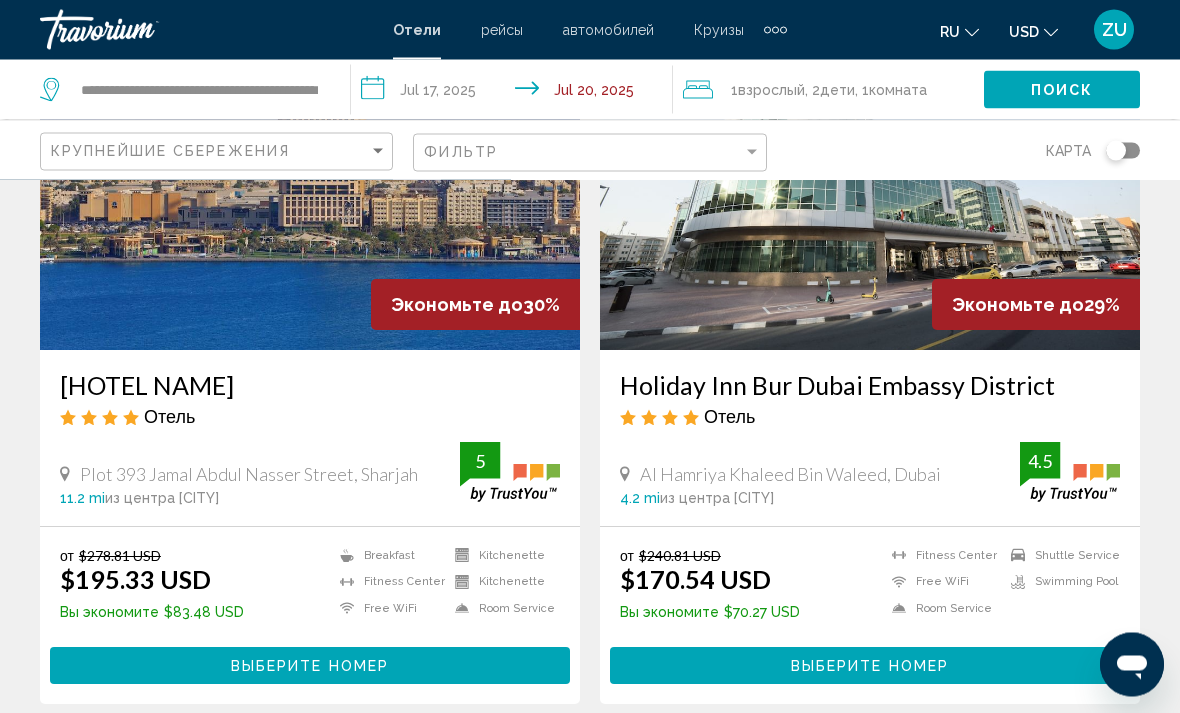 scroll, scrollTop: 935, scrollLeft: 0, axis: vertical 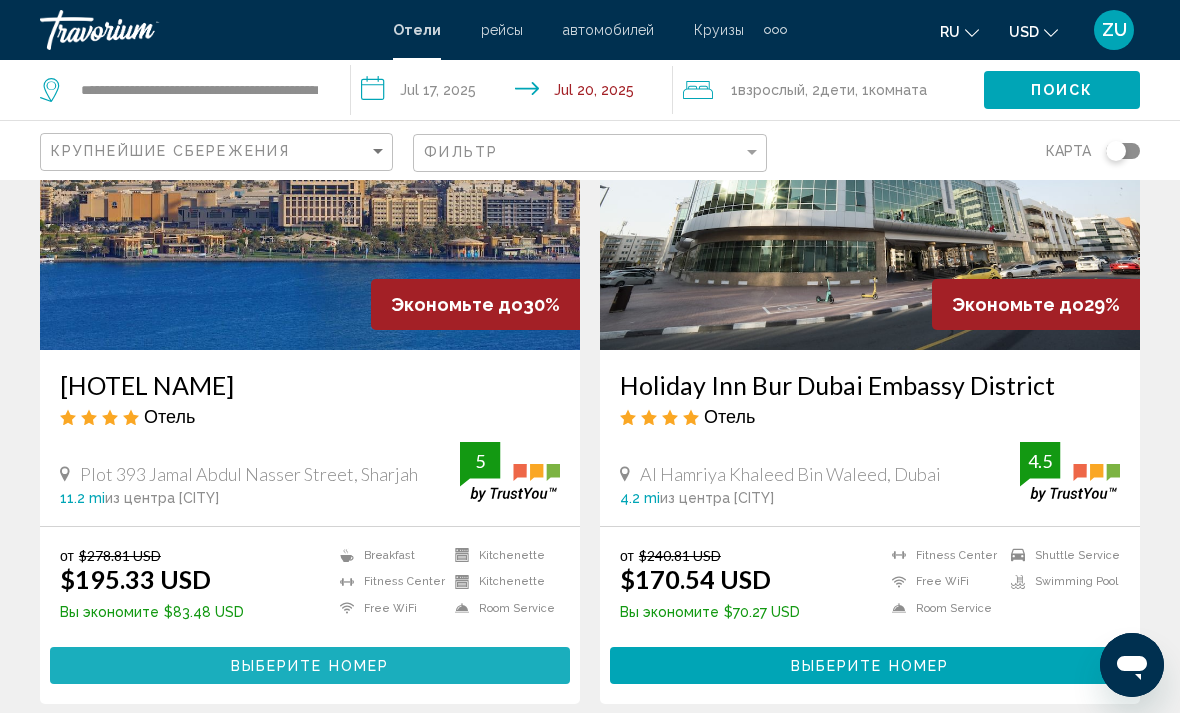 click on "Выберите номер" at bounding box center (310, 666) 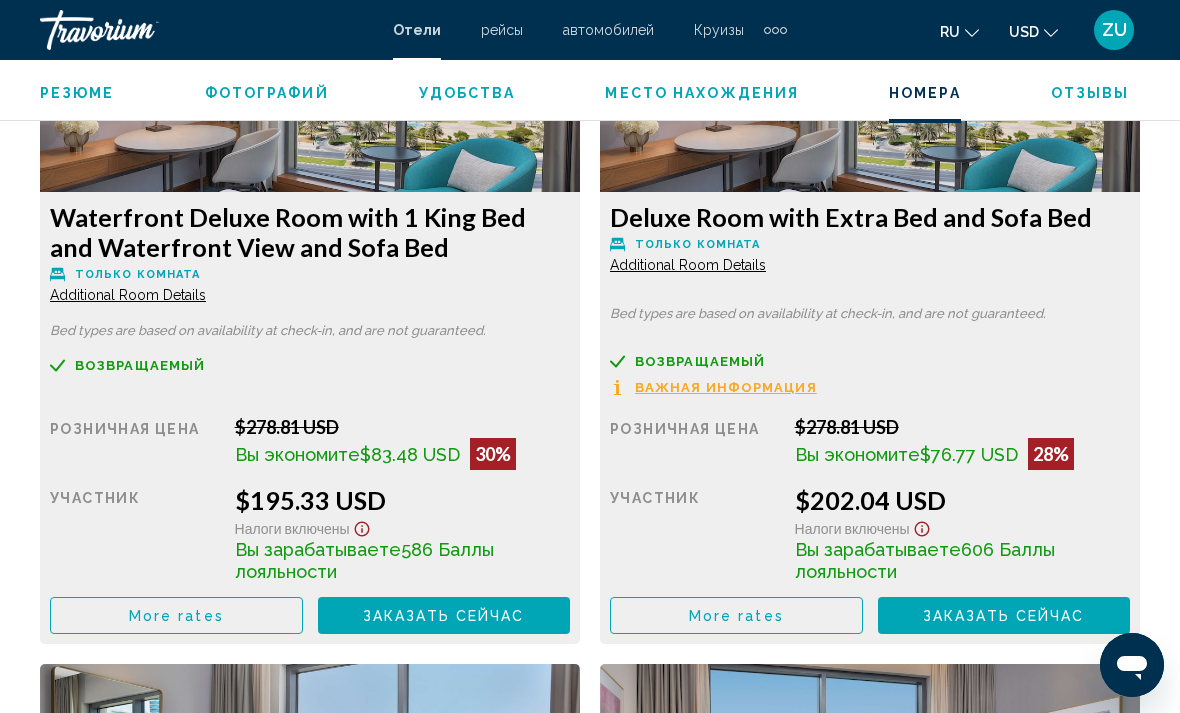 scroll, scrollTop: 3260, scrollLeft: 0, axis: vertical 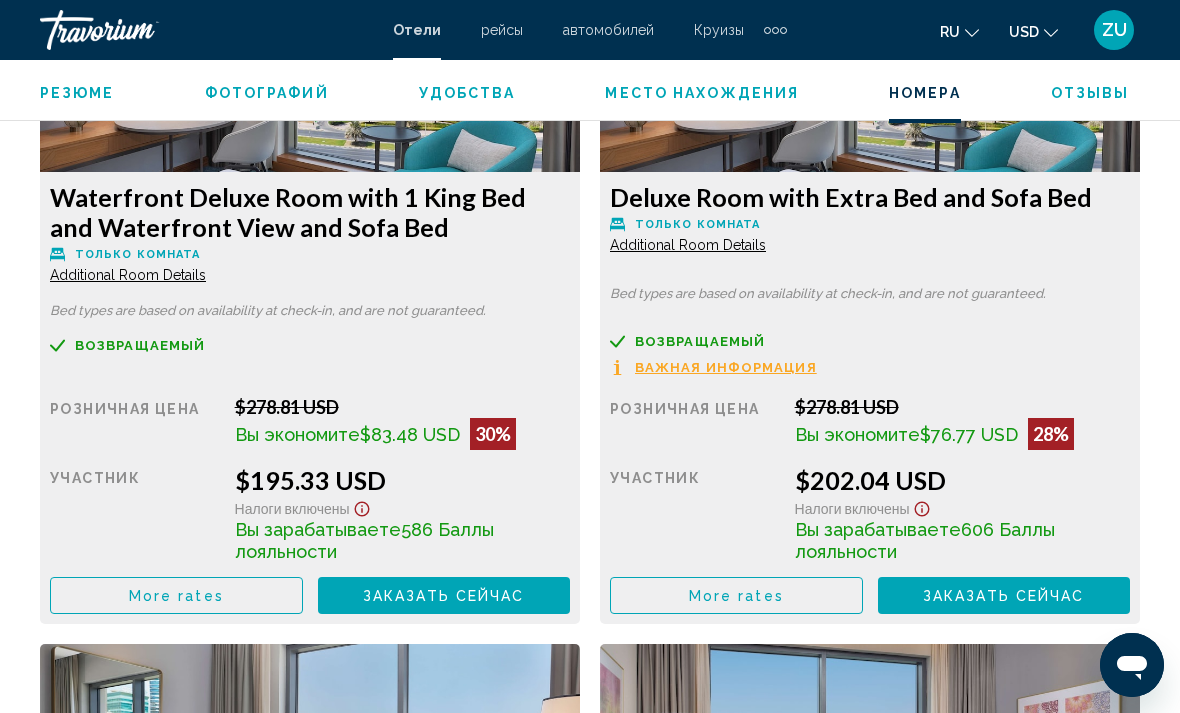 click on "More rates" at bounding box center [176, 596] 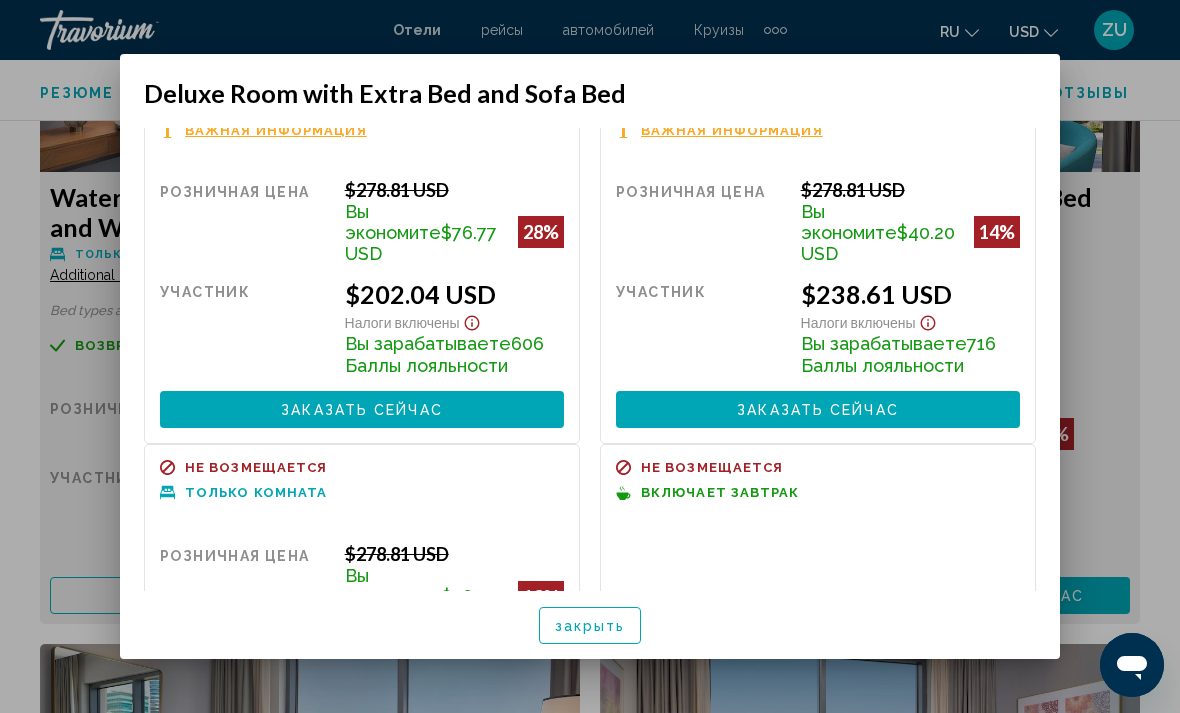 scroll, scrollTop: 67, scrollLeft: 0, axis: vertical 